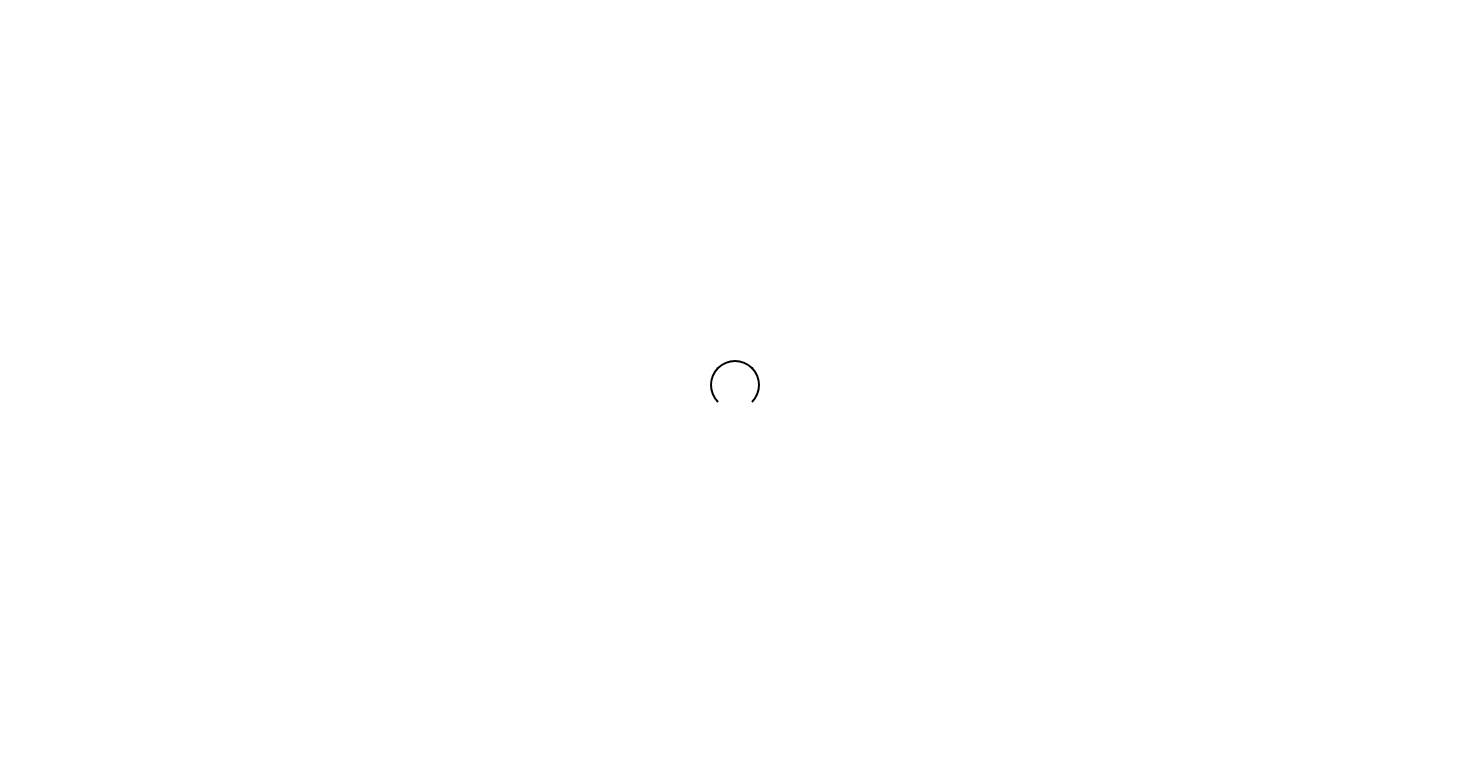 scroll, scrollTop: 0, scrollLeft: 0, axis: both 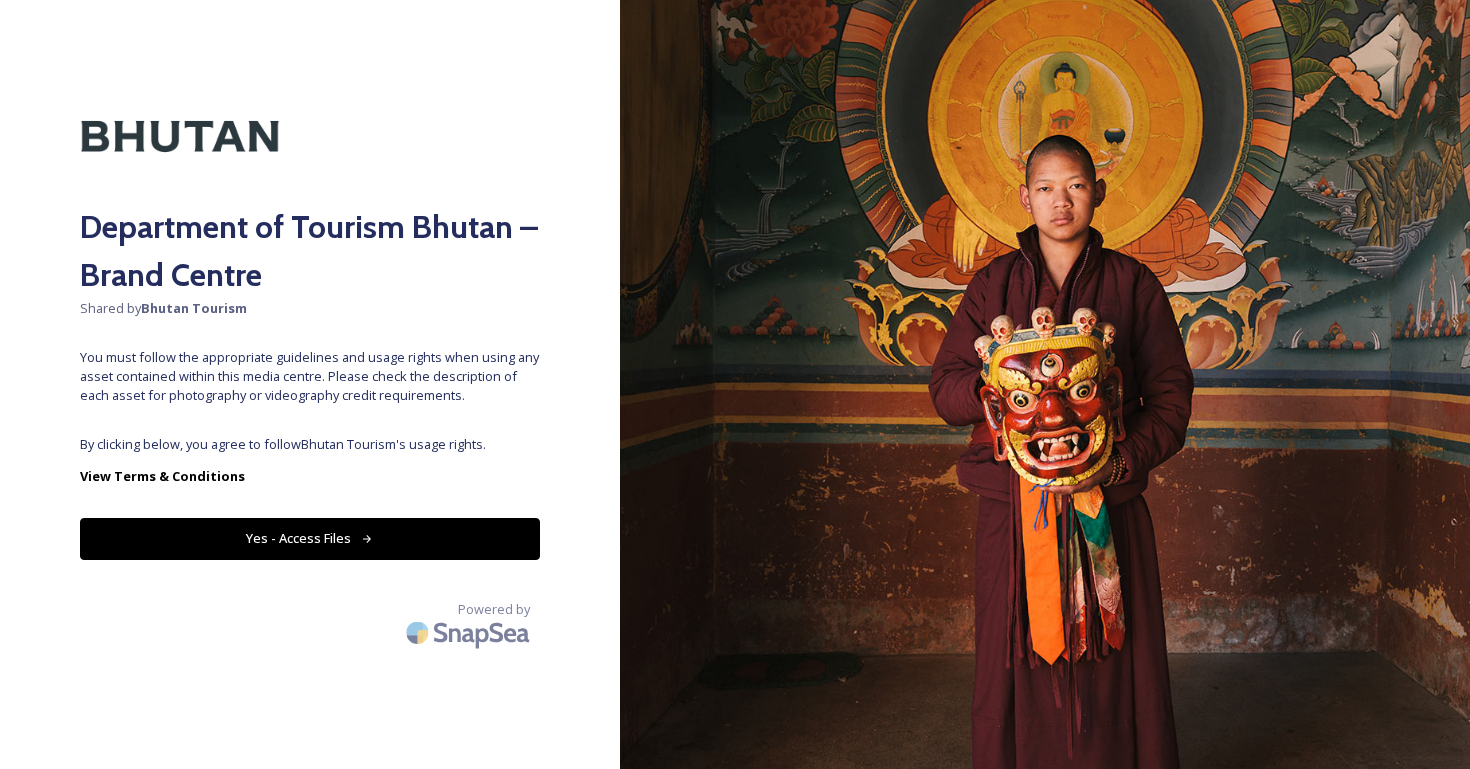 click on "Yes - Access Files" at bounding box center [310, 538] 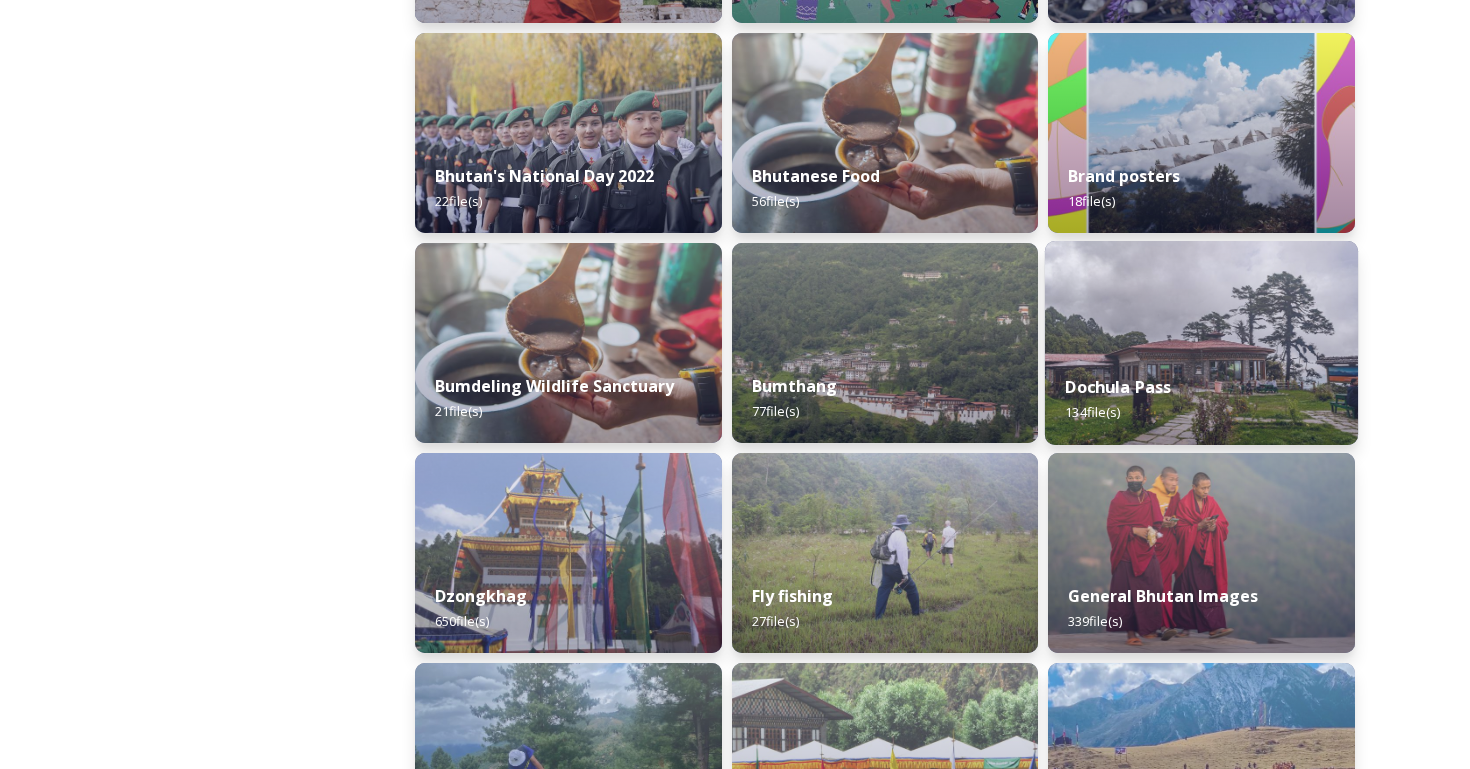 scroll, scrollTop: 517, scrollLeft: 0, axis: vertical 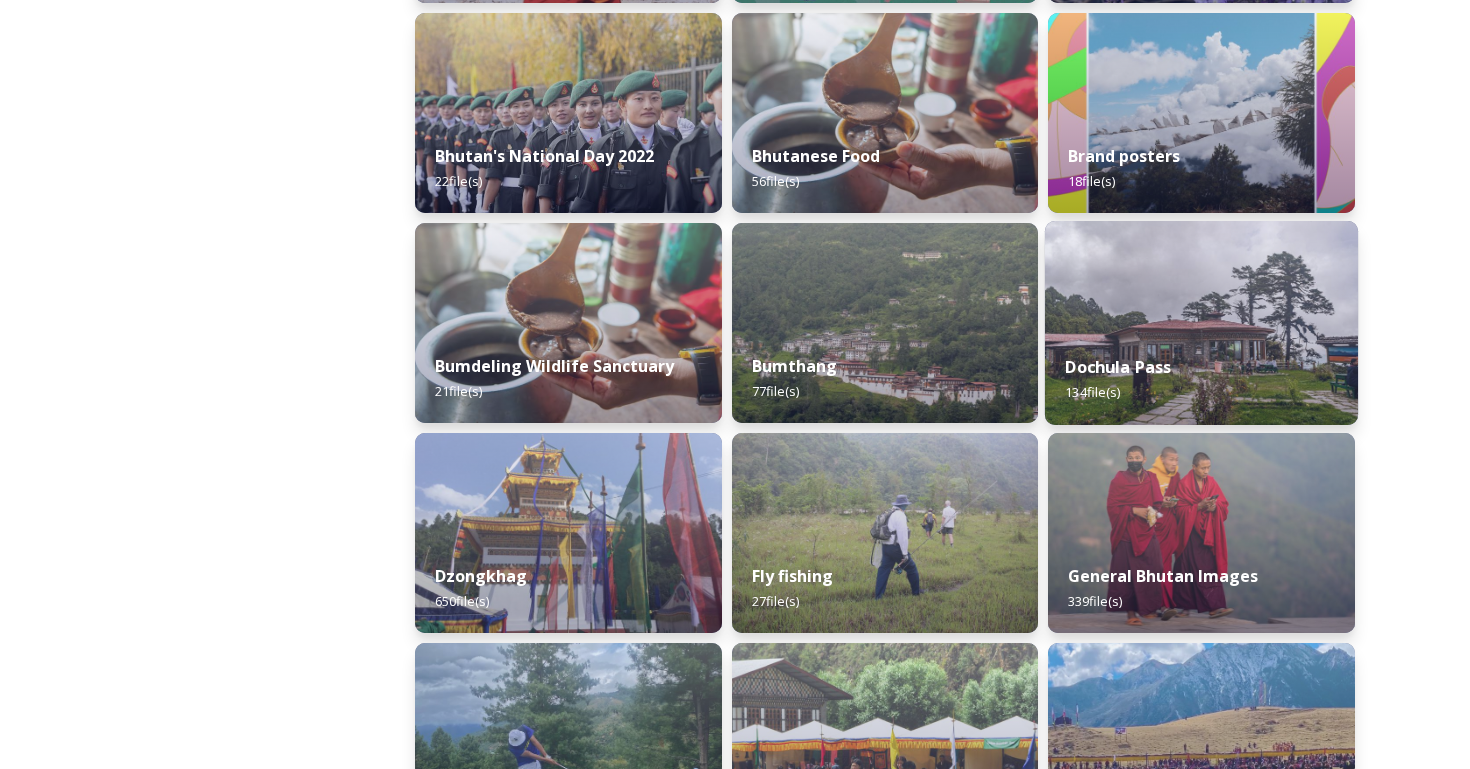 click on "Dochula Pass" at bounding box center (1119, 367) 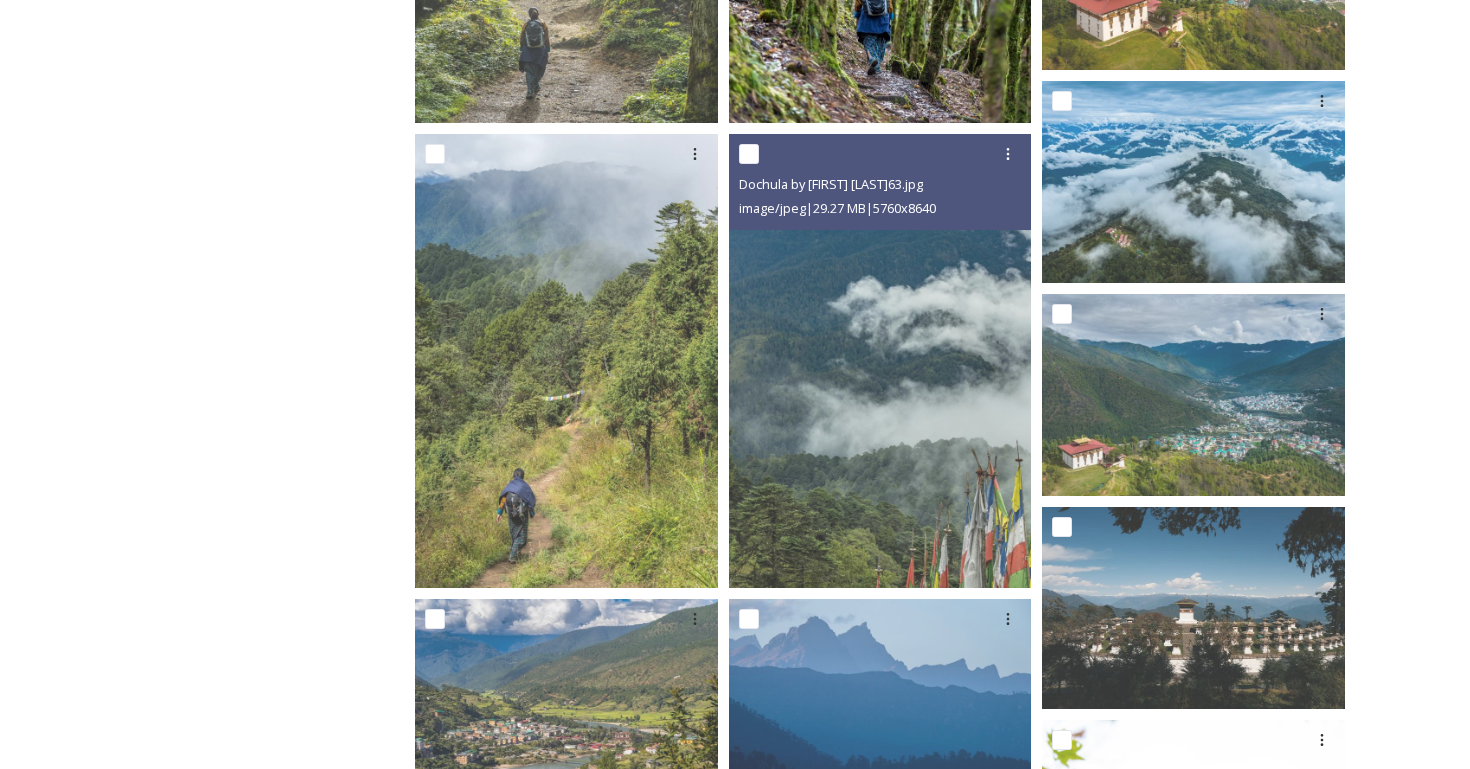 scroll, scrollTop: 948, scrollLeft: 0, axis: vertical 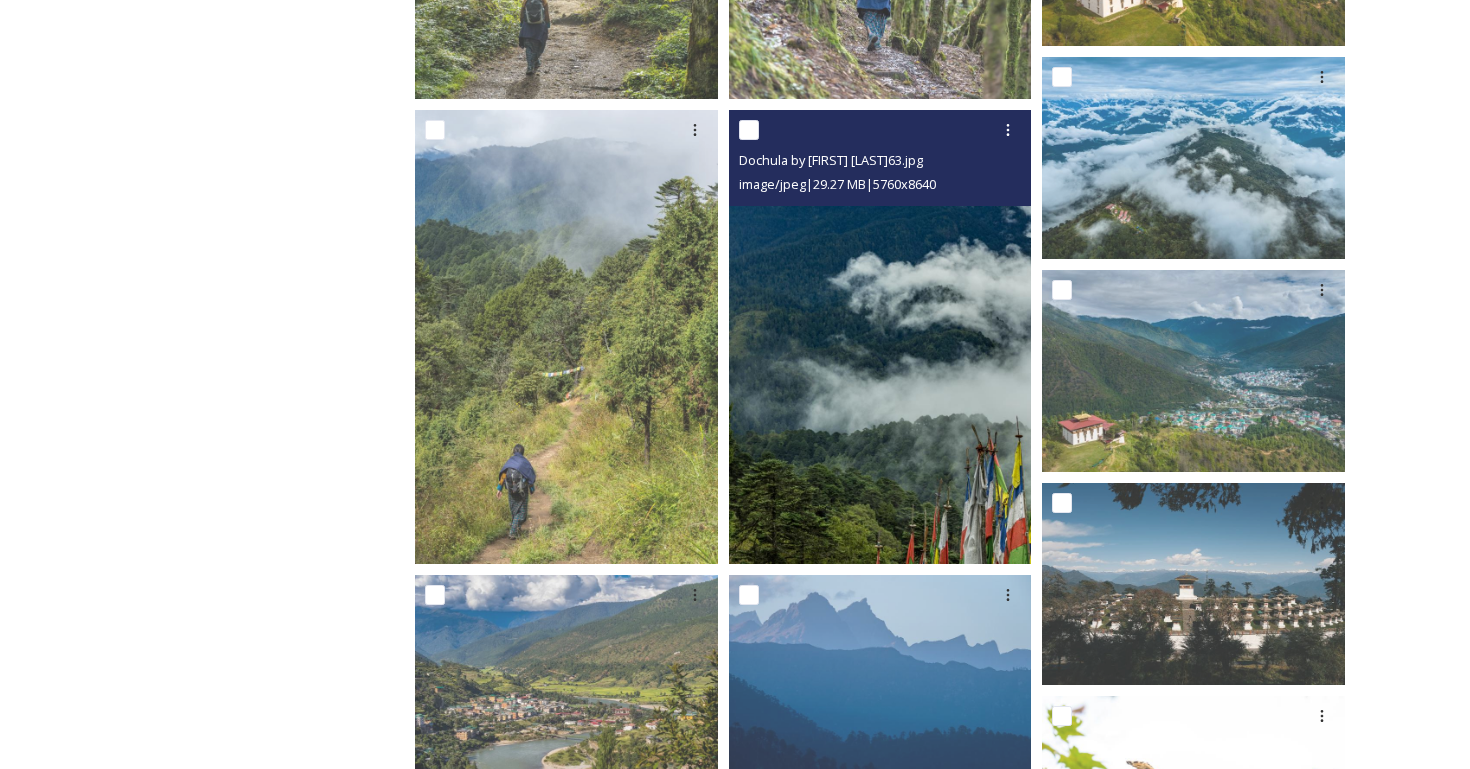 click at bounding box center [880, 337] 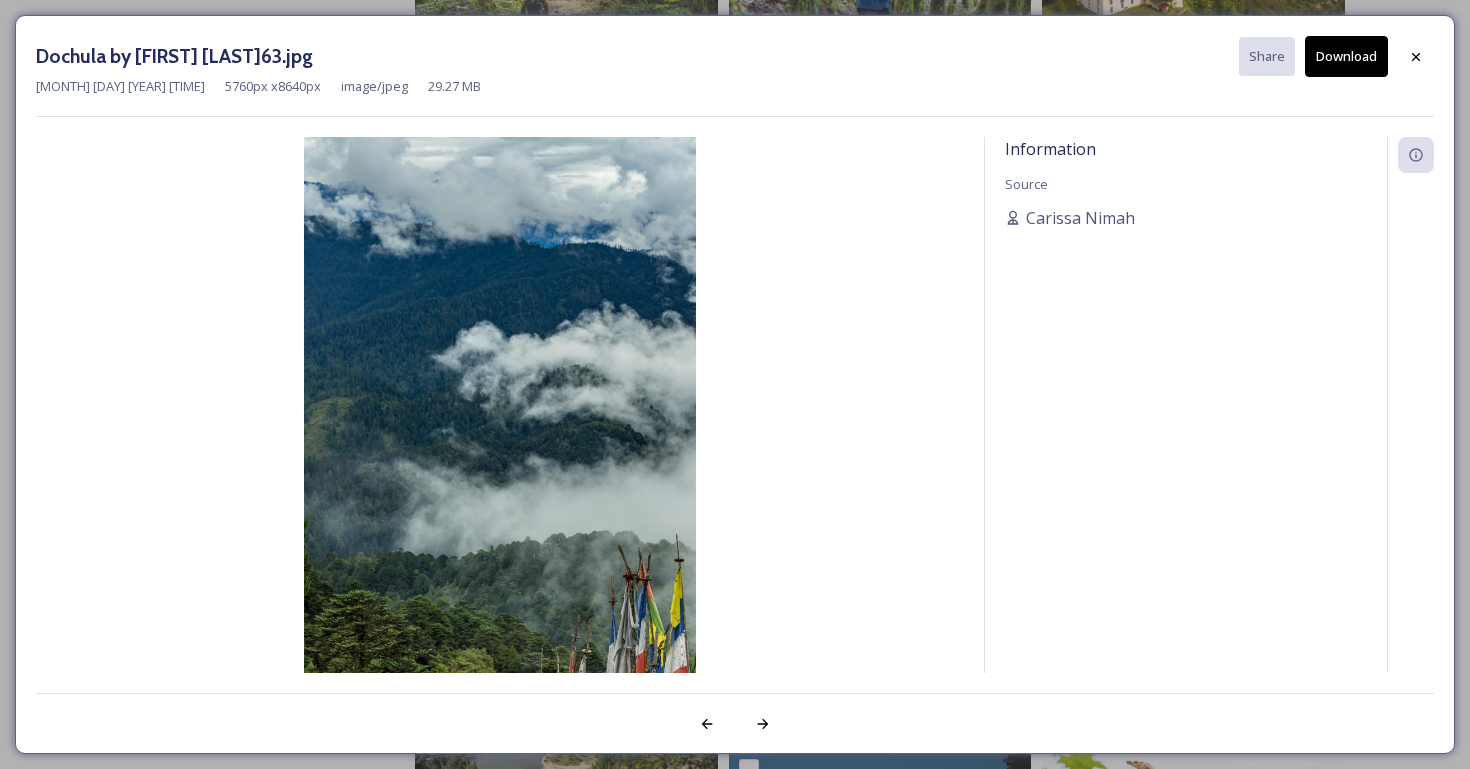 click on "Download" at bounding box center (1346, 56) 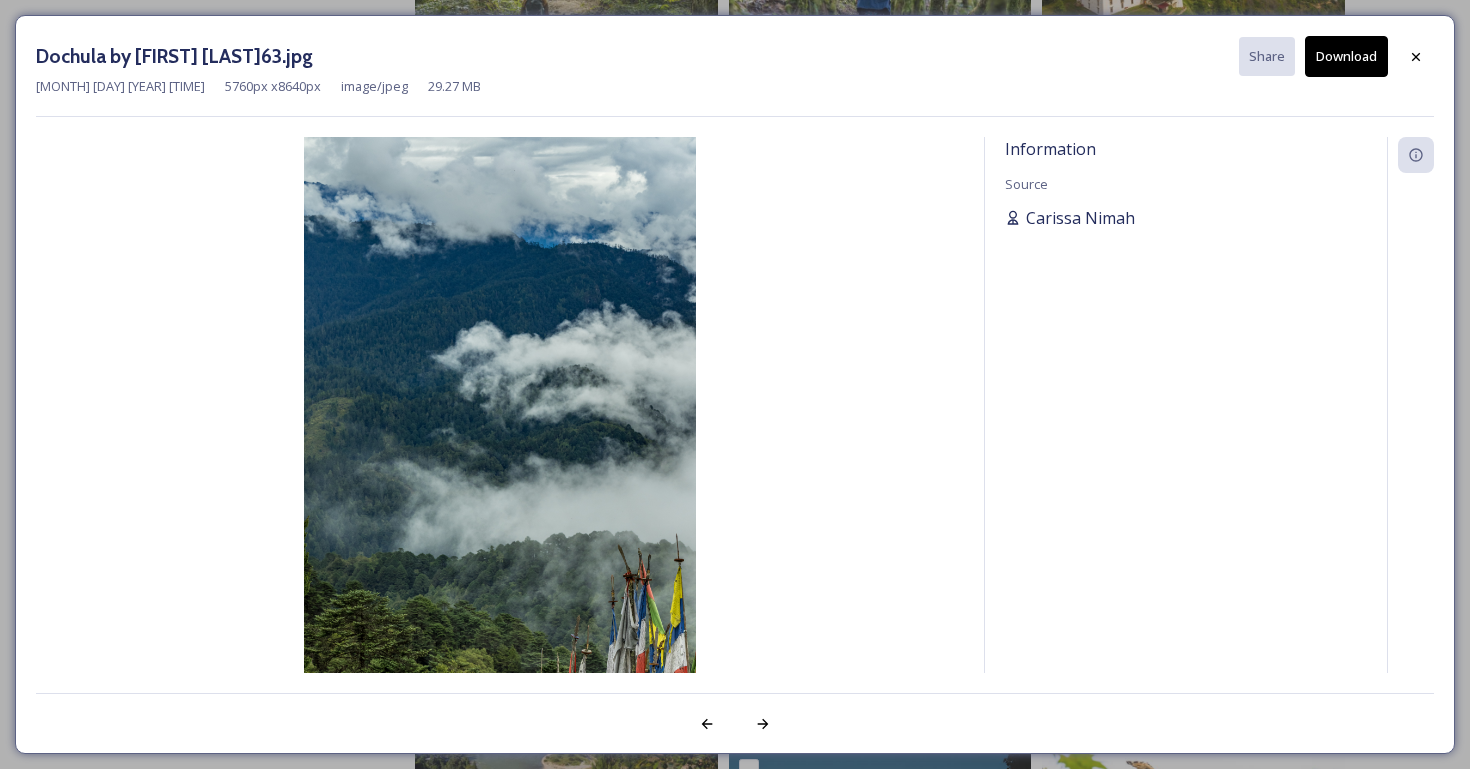 click on "Carissa Nimah" at bounding box center (1186, 218) 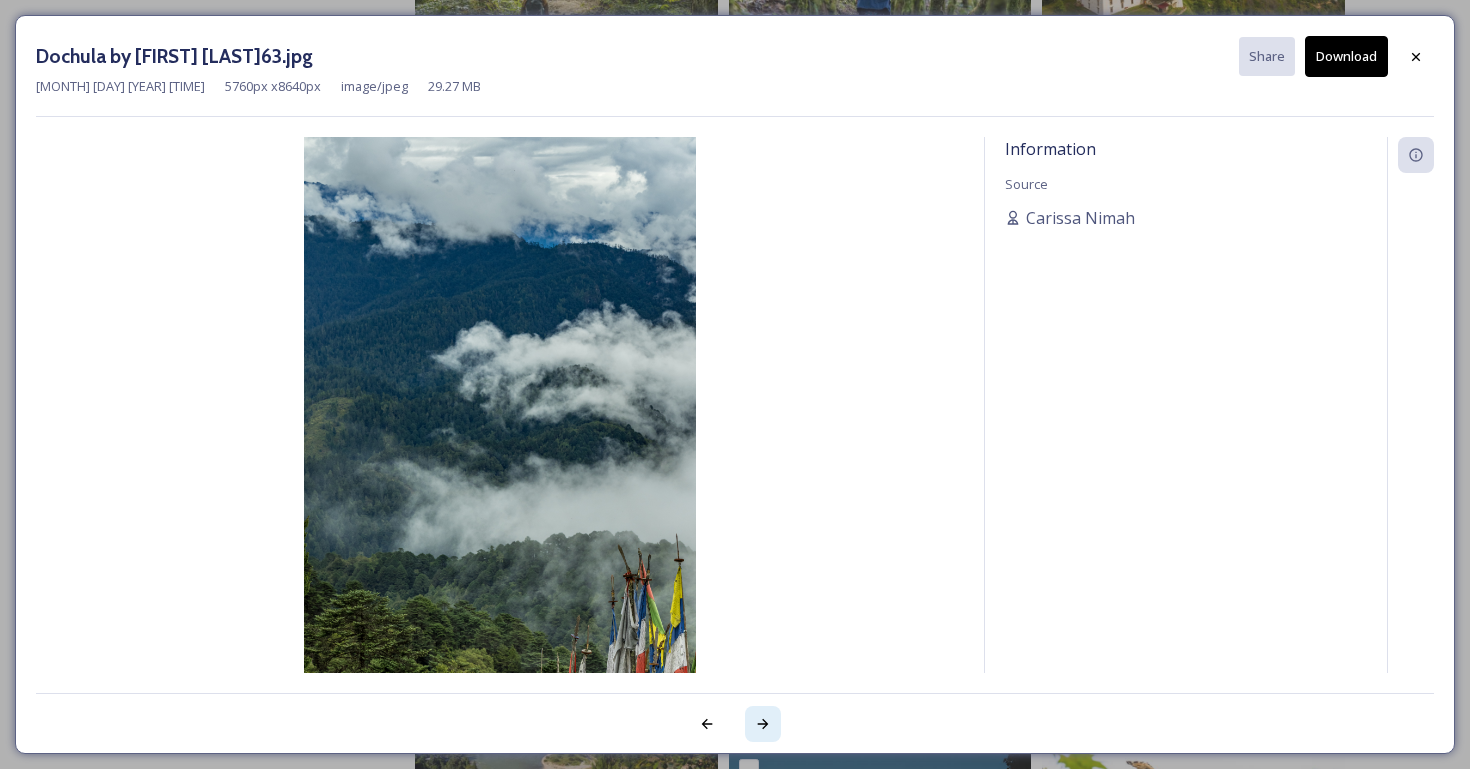 click 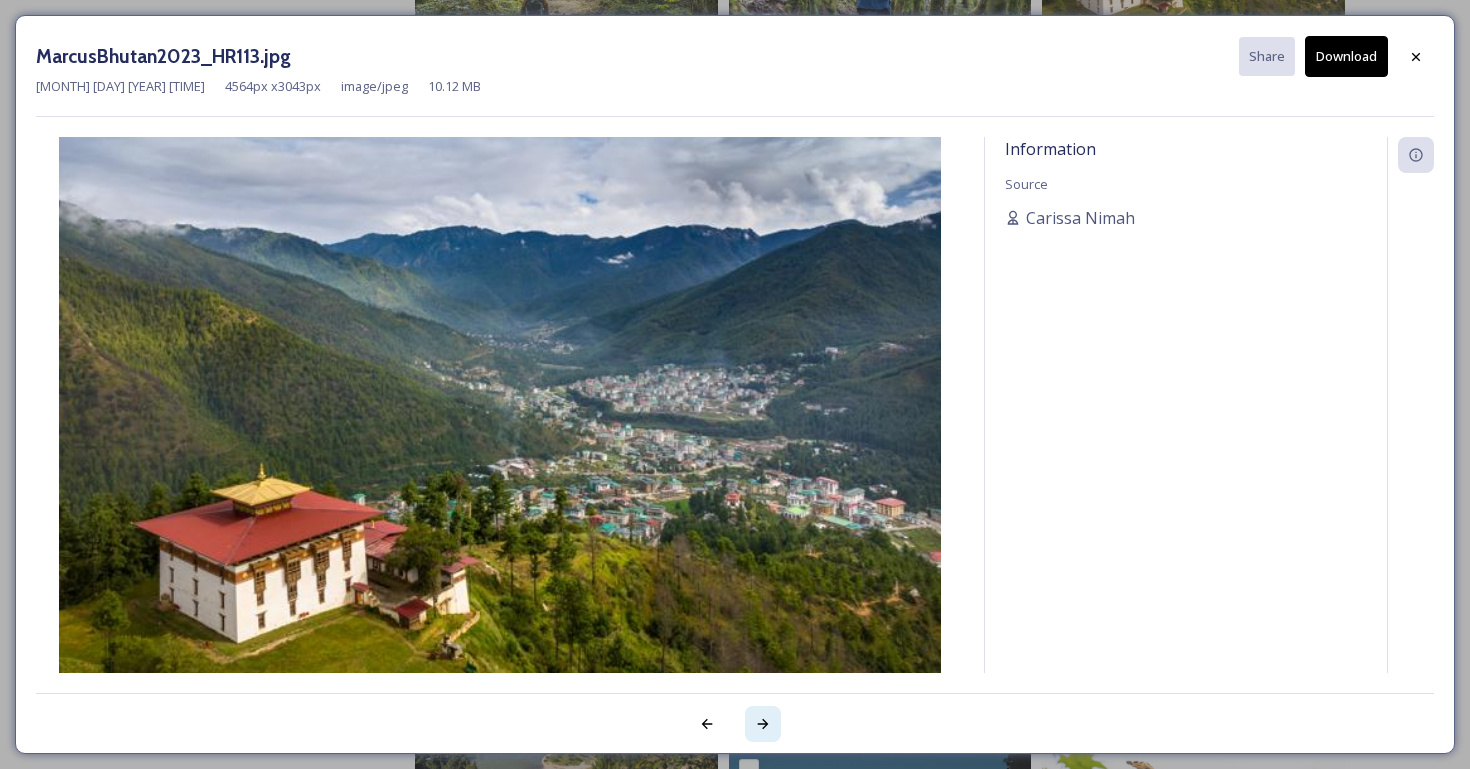click 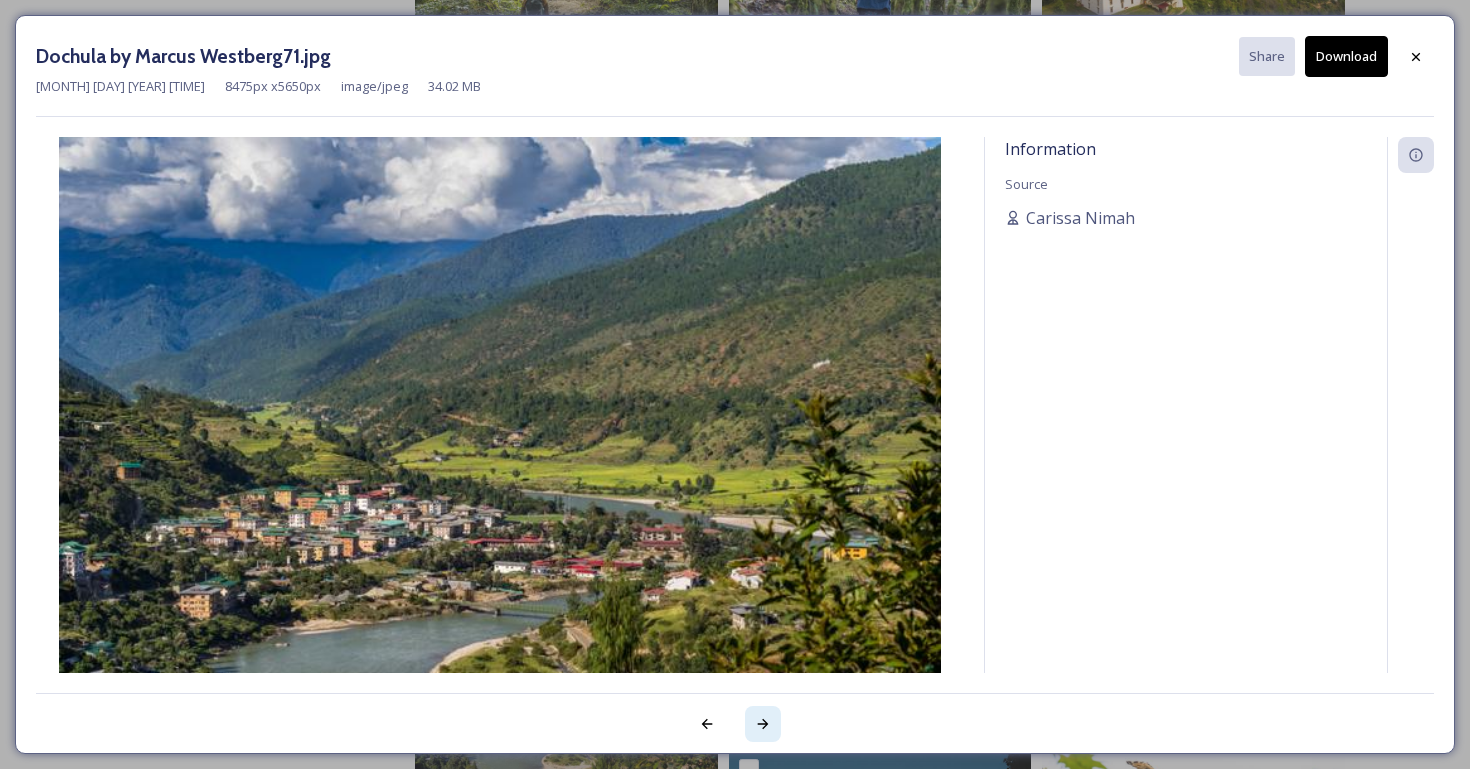 click 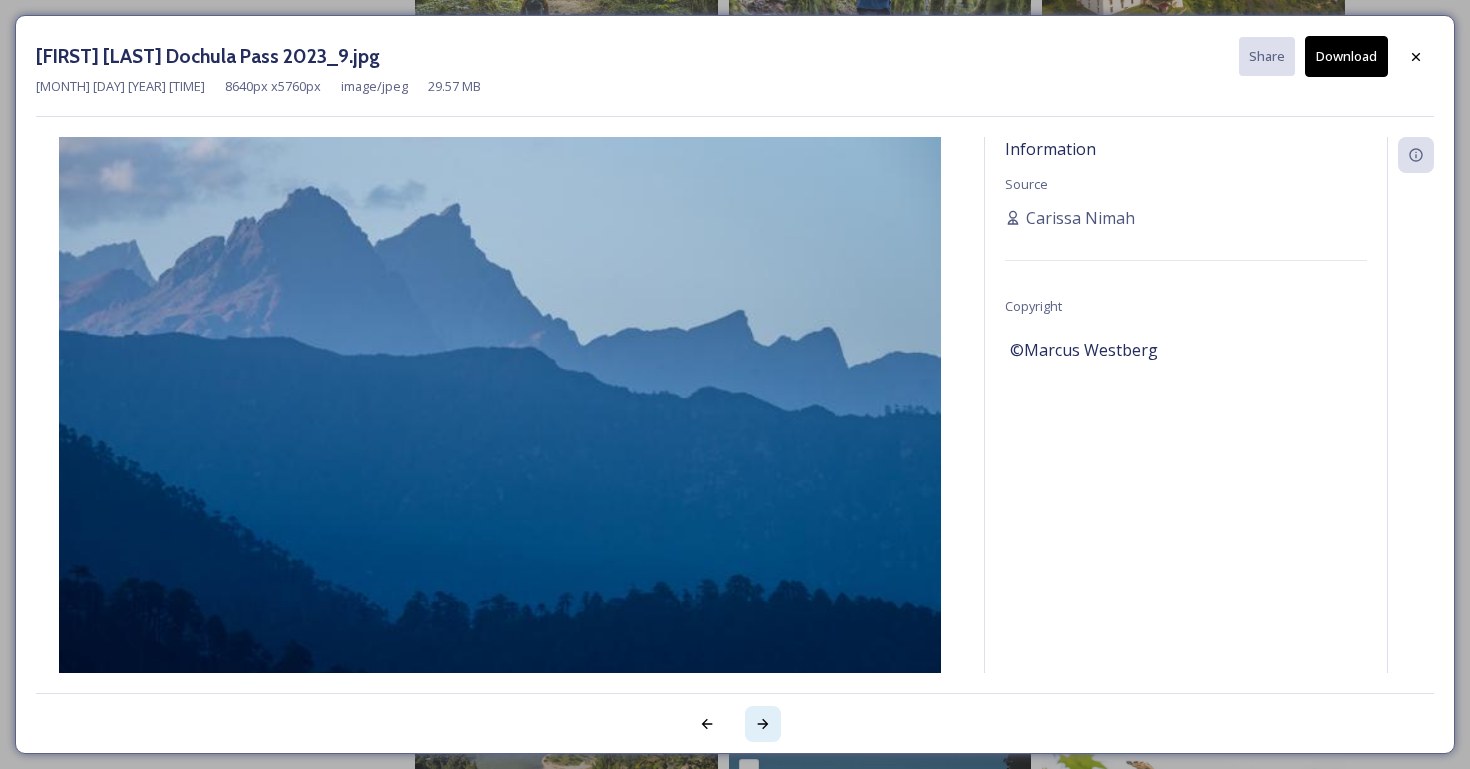 click 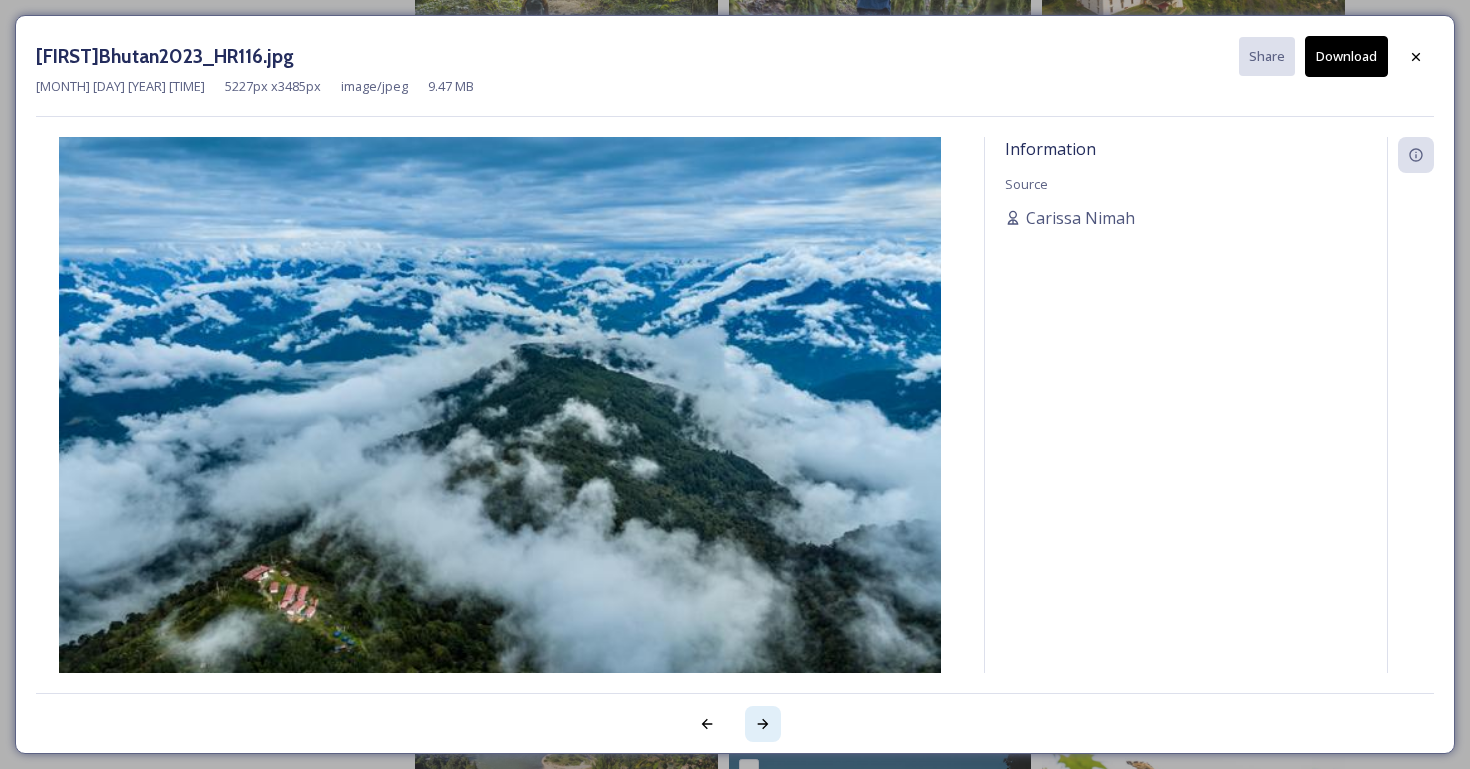 click 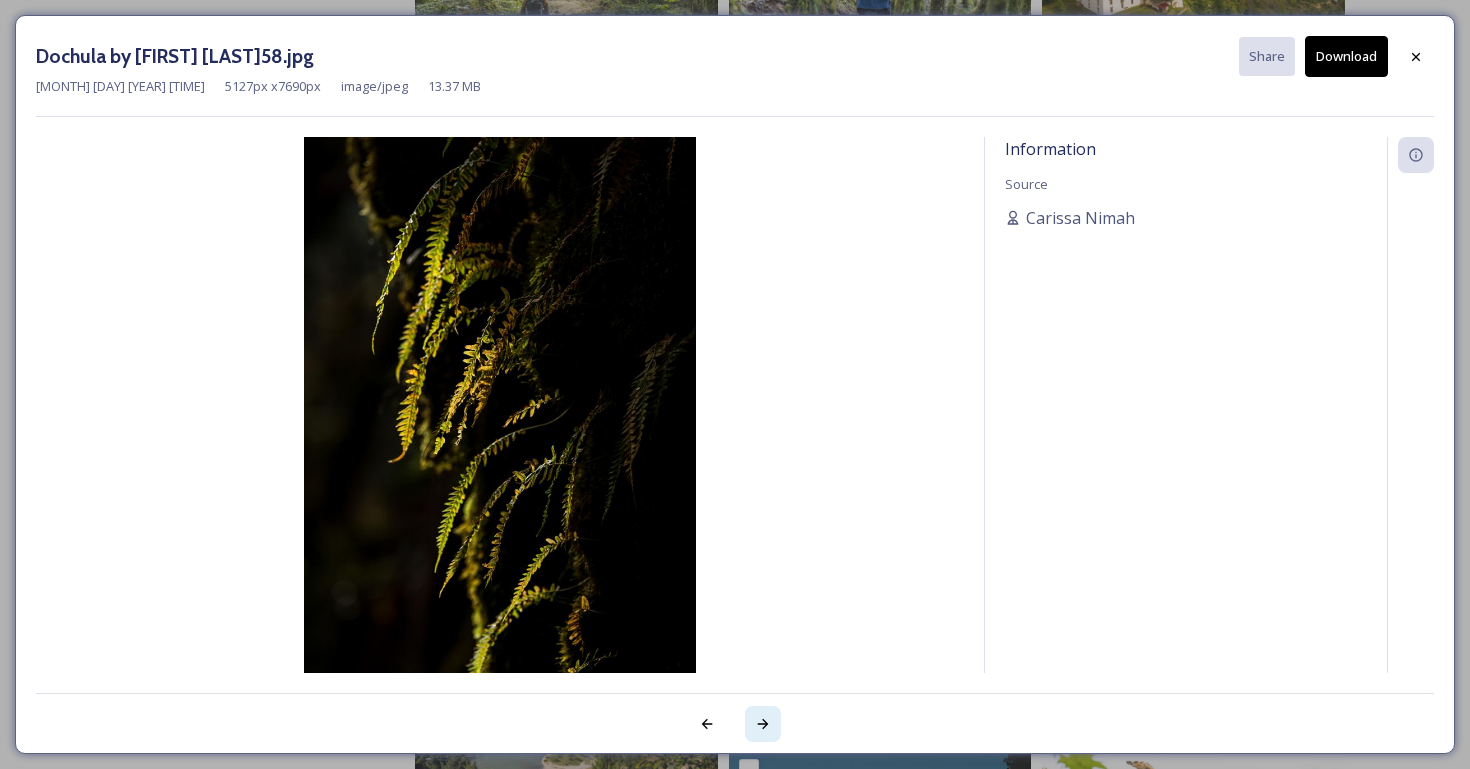 click 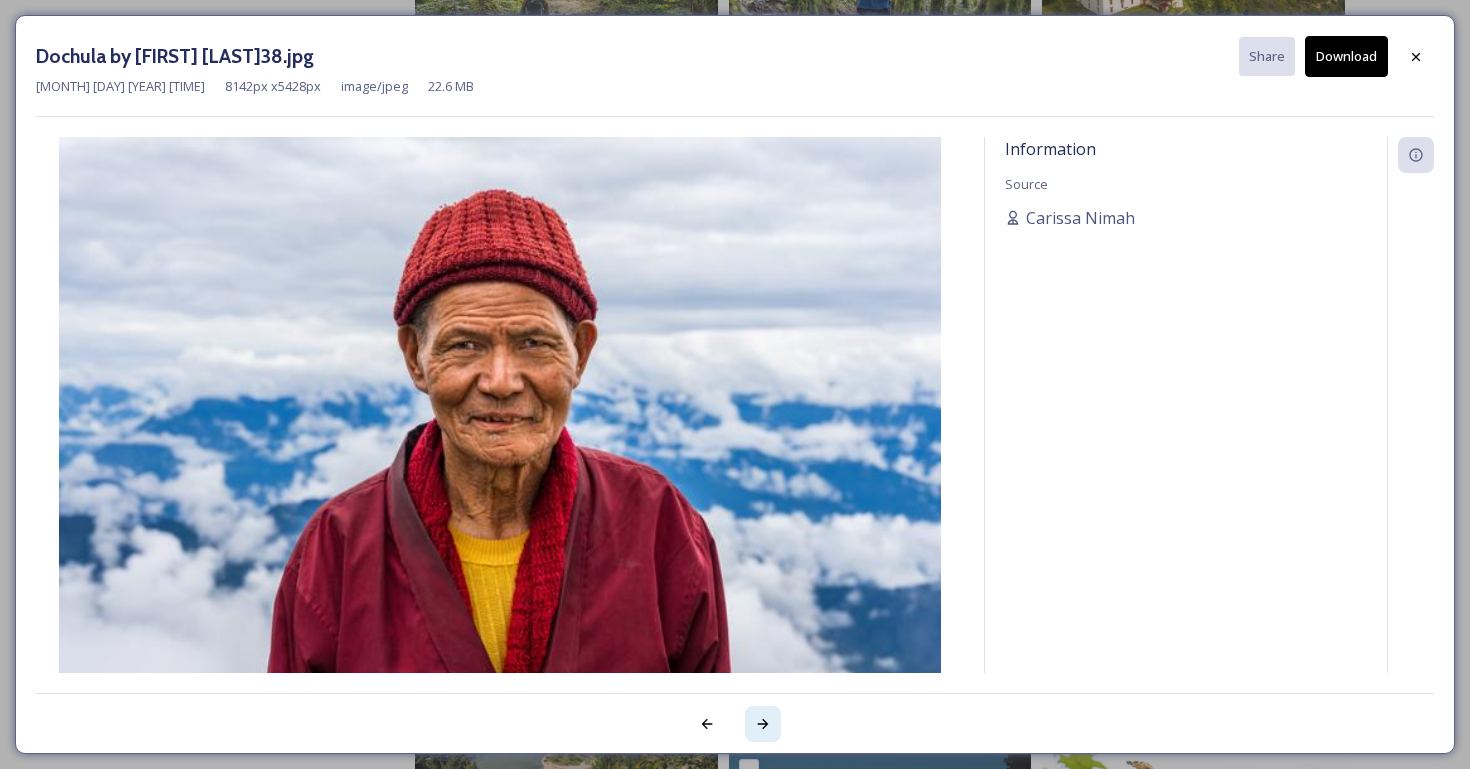click 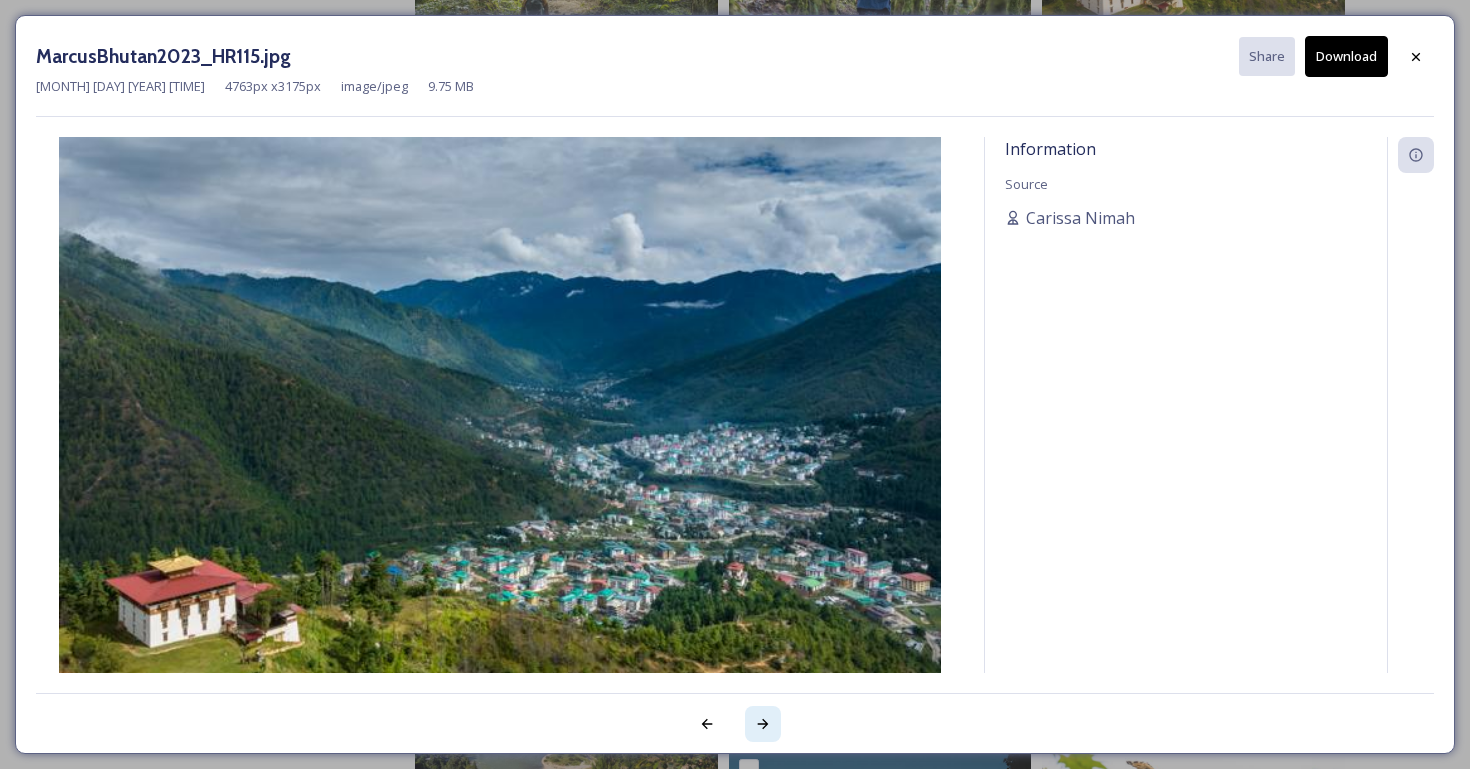 click 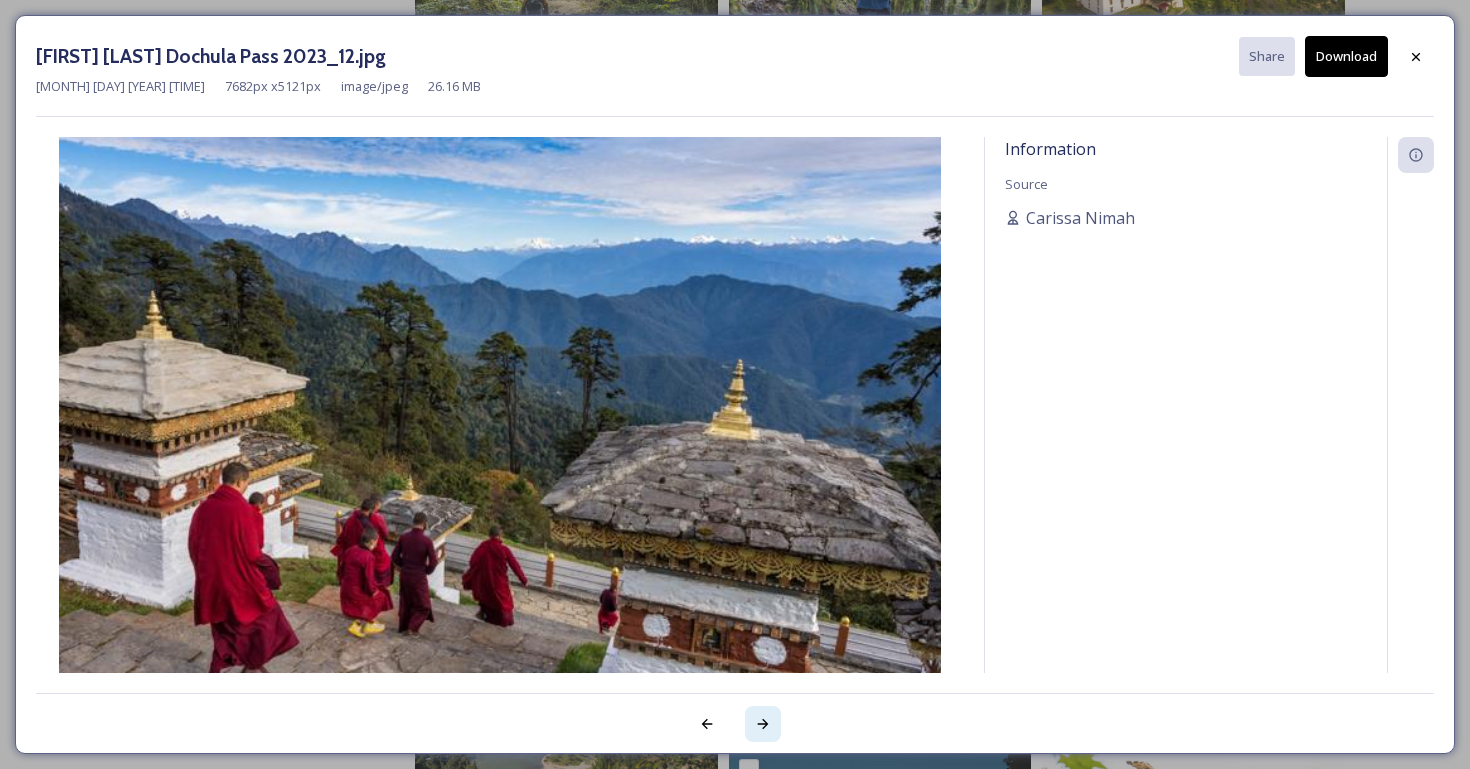 click at bounding box center (763, 724) 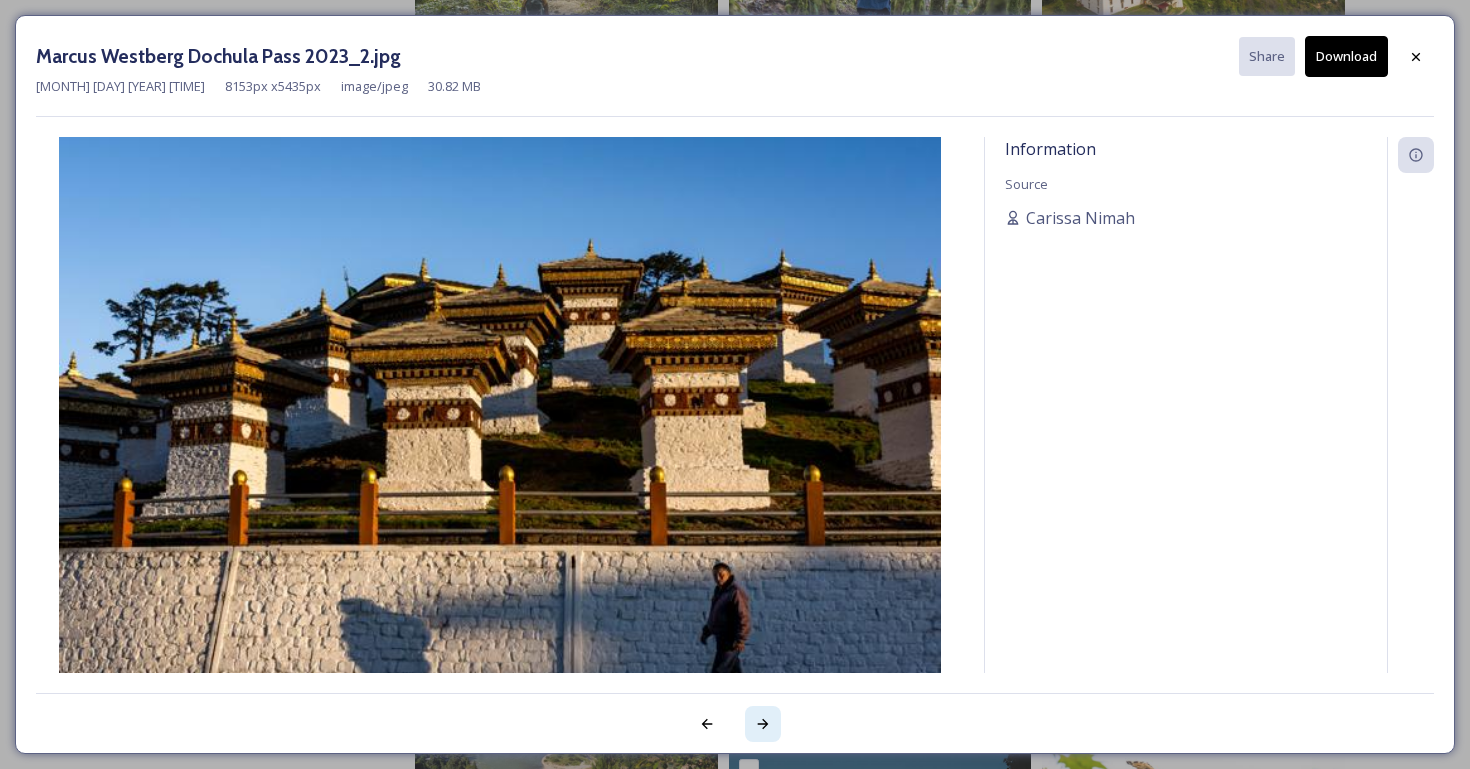 click at bounding box center [763, 724] 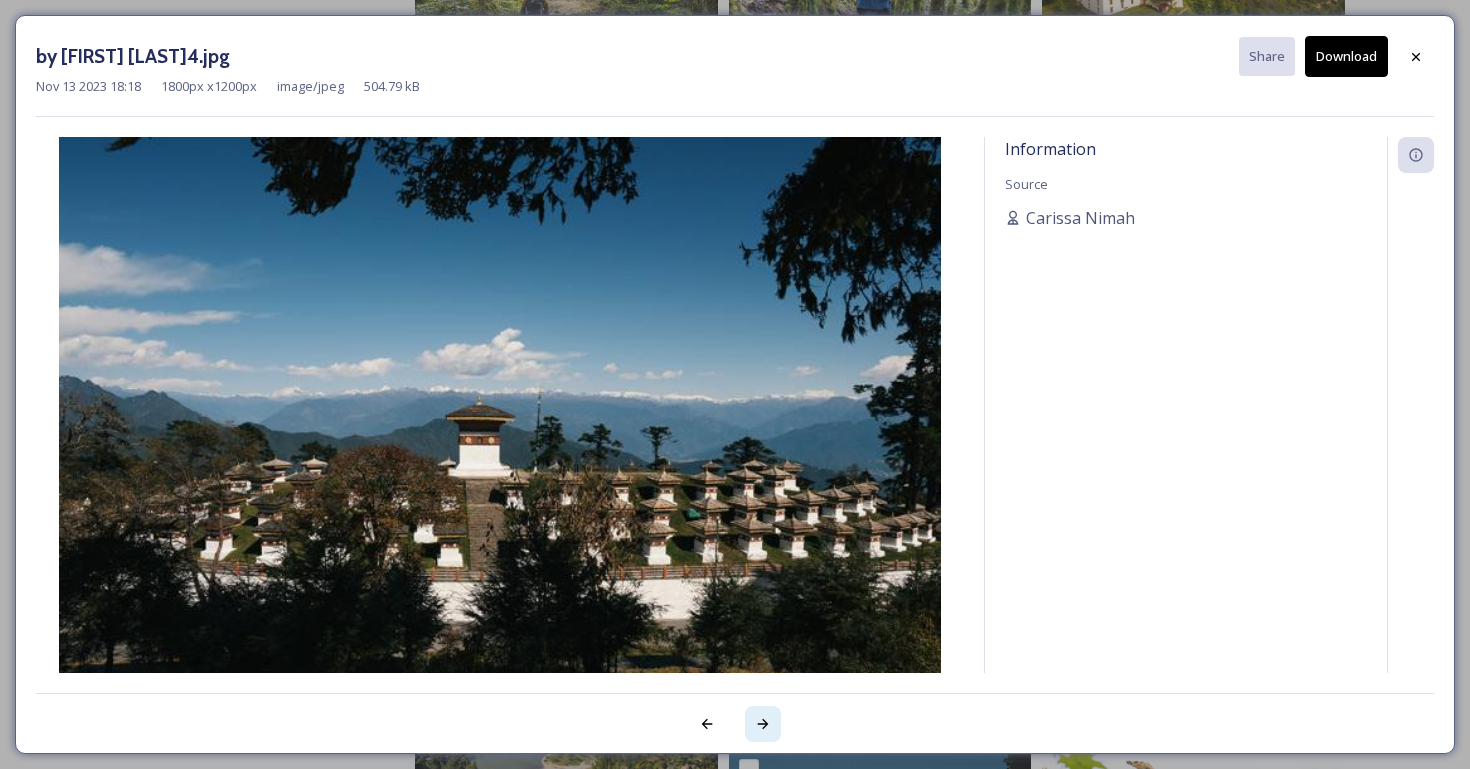 click at bounding box center [763, 724] 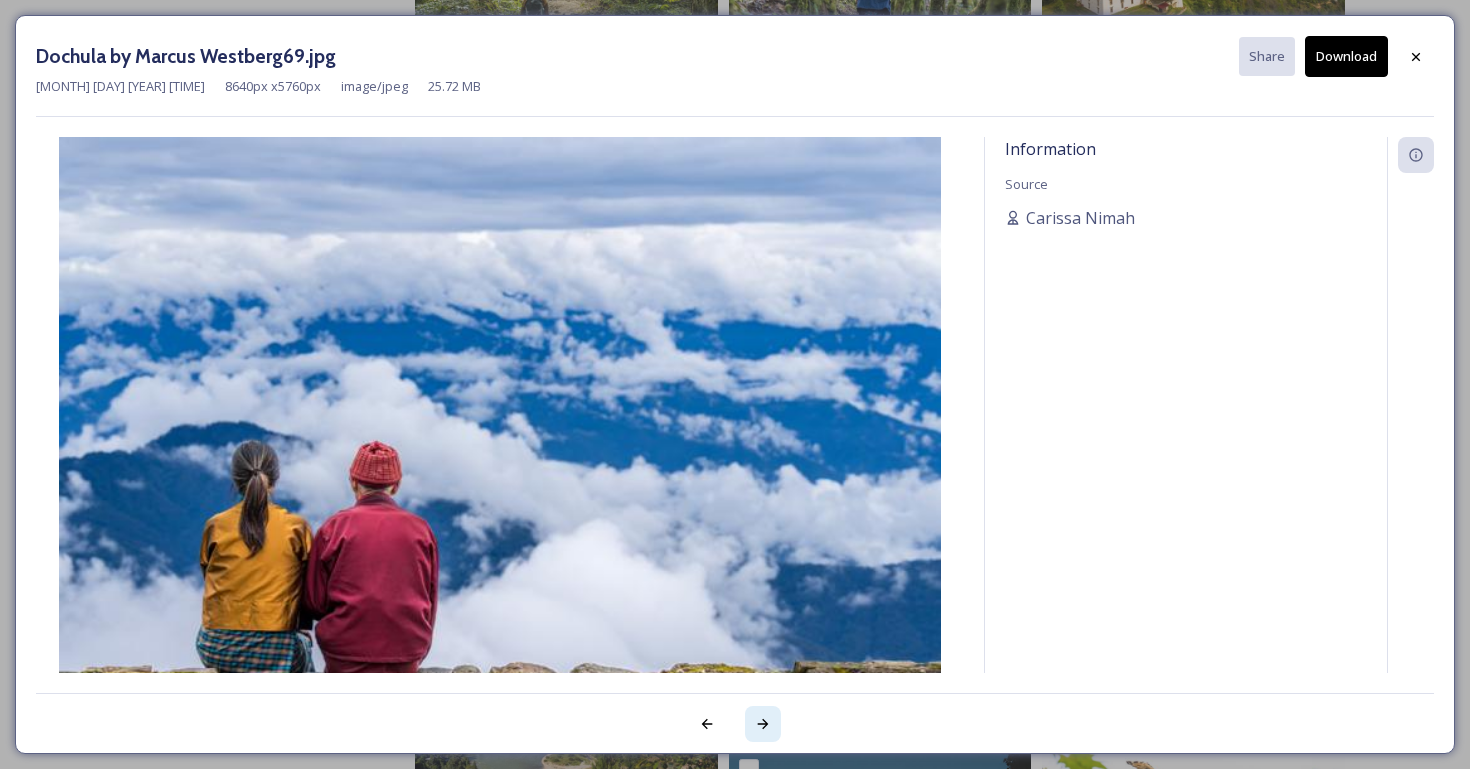click at bounding box center (763, 724) 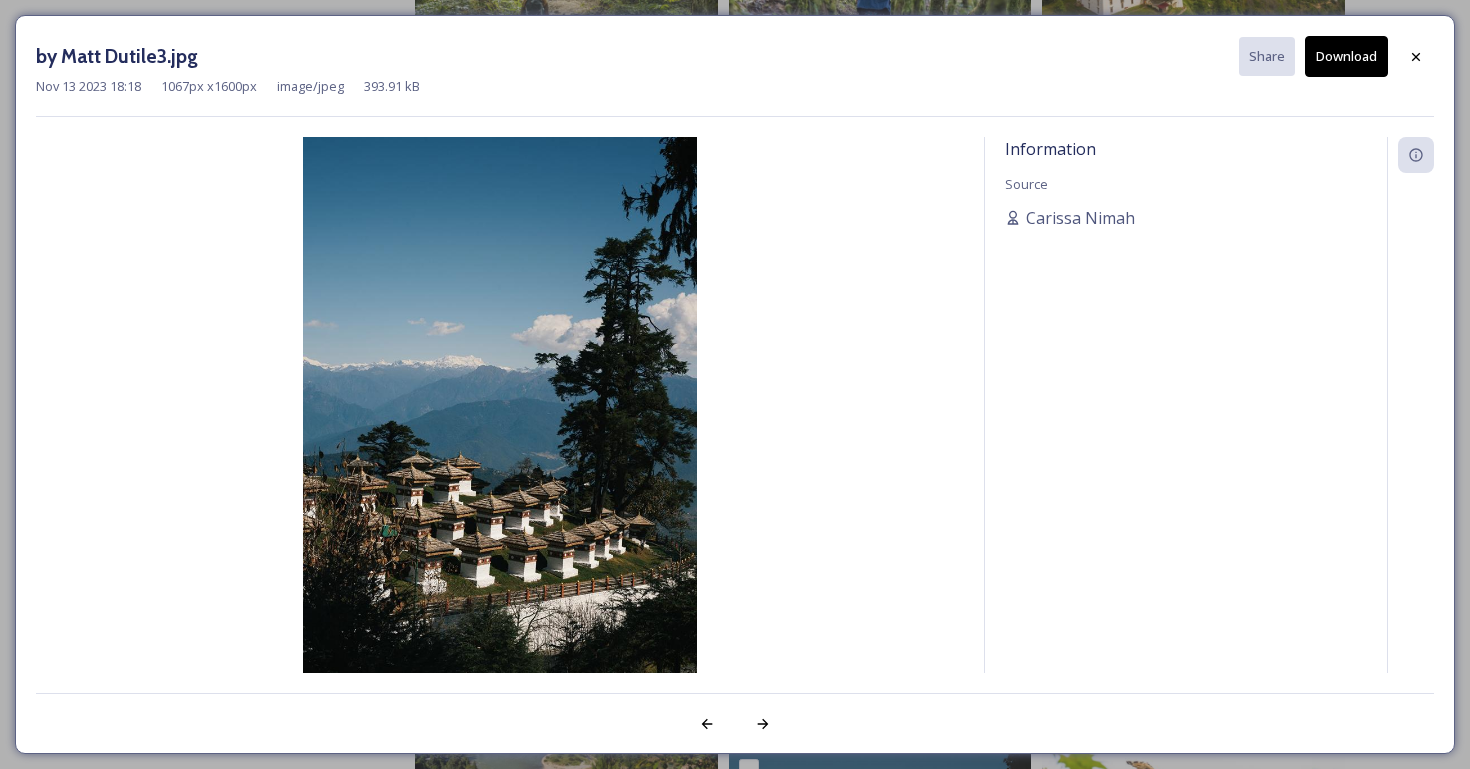 click on "Download" at bounding box center (1346, 56) 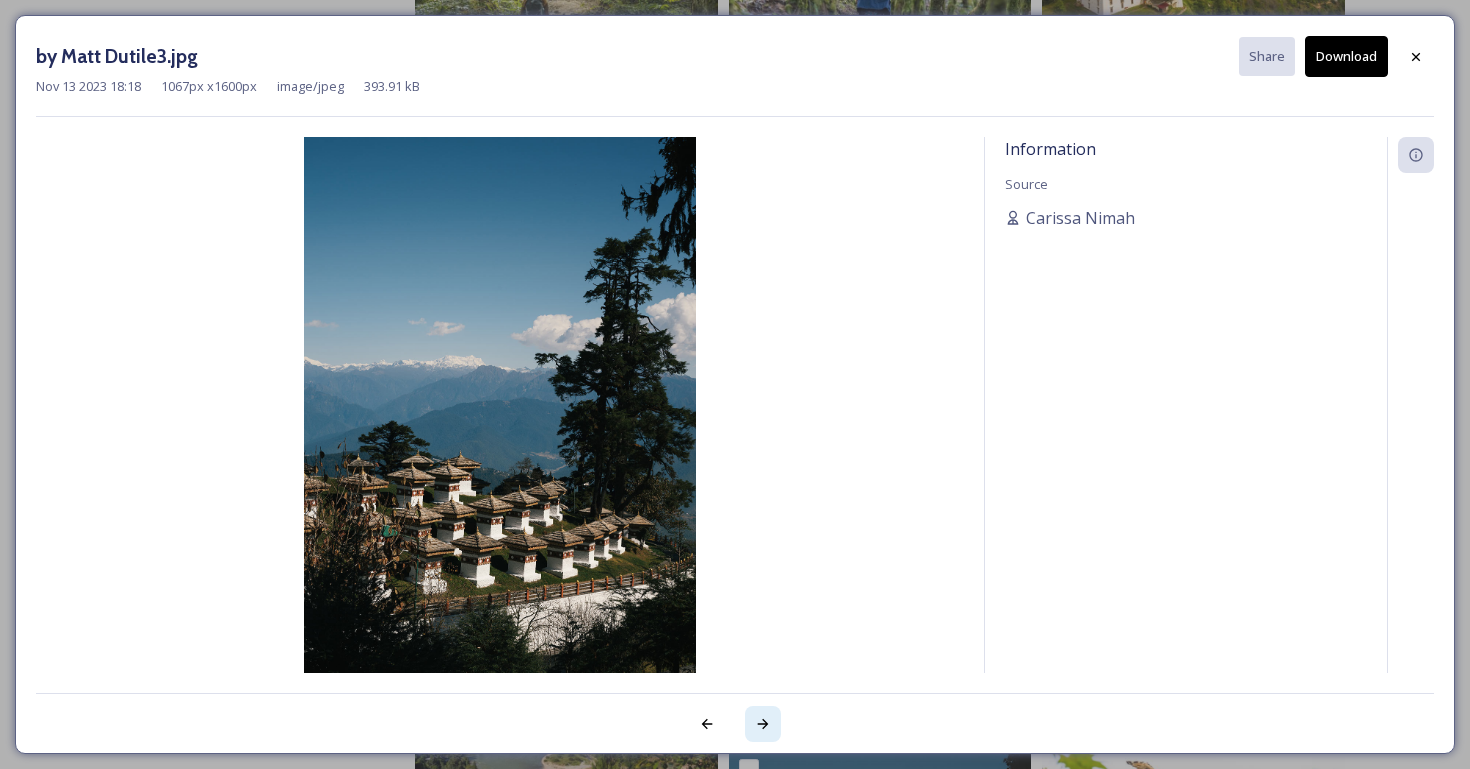 click 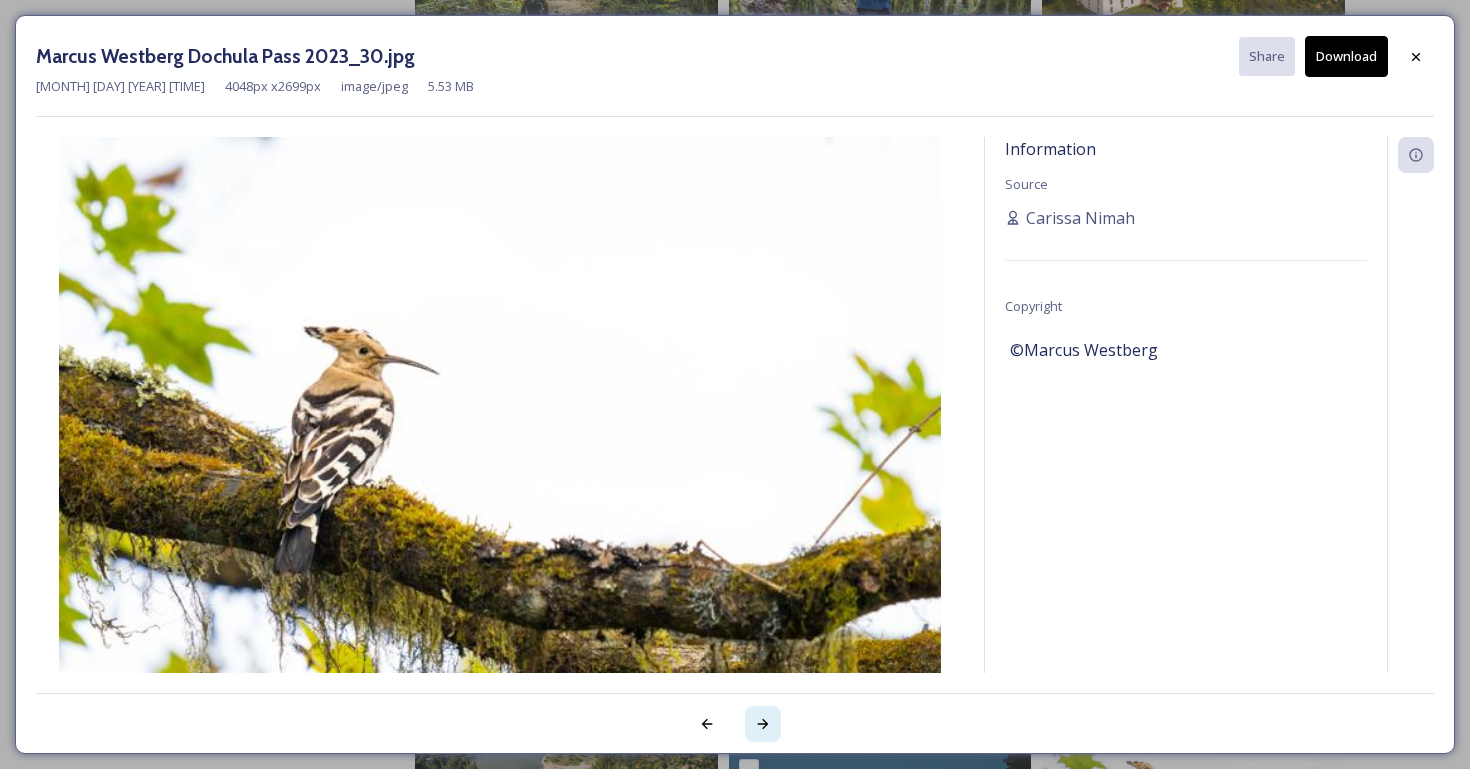 click 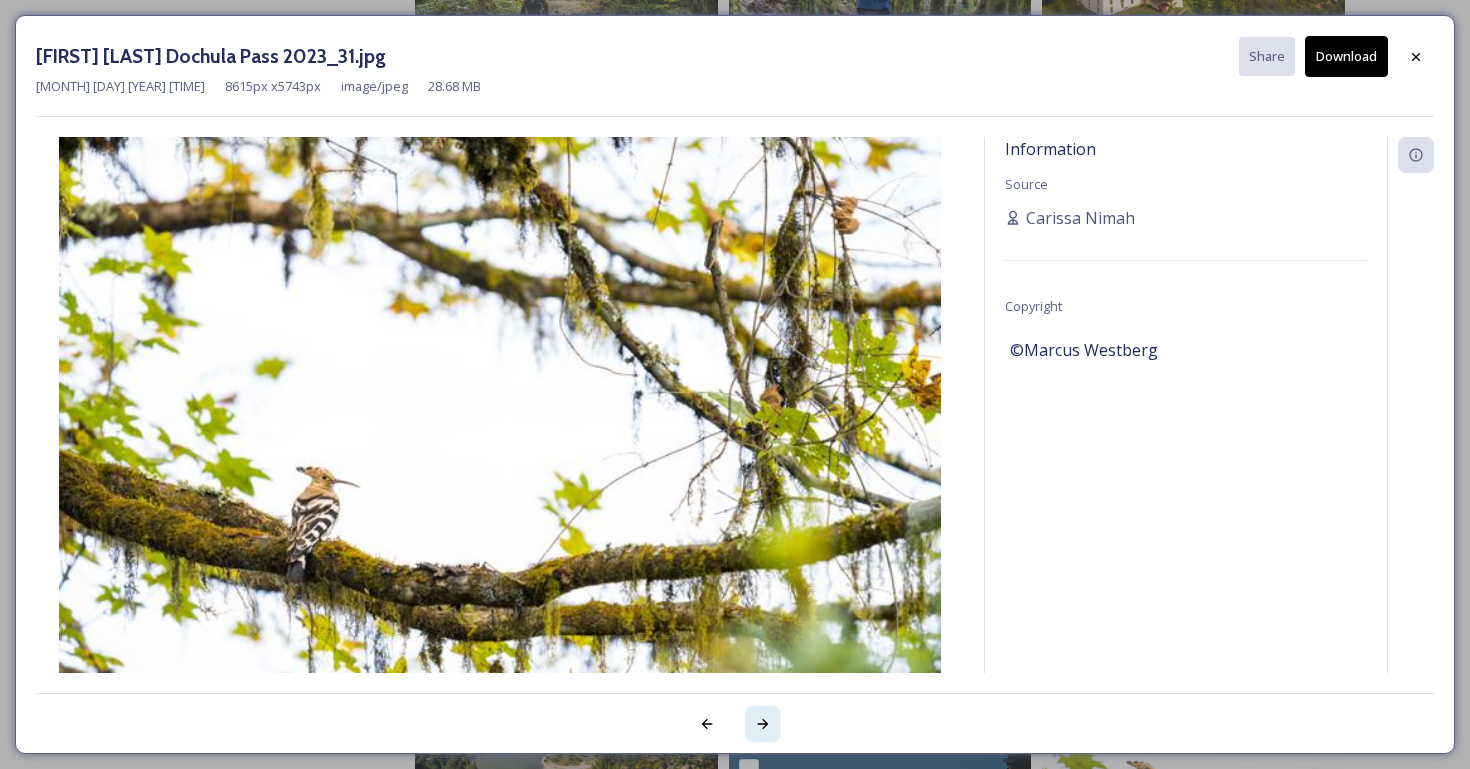 click 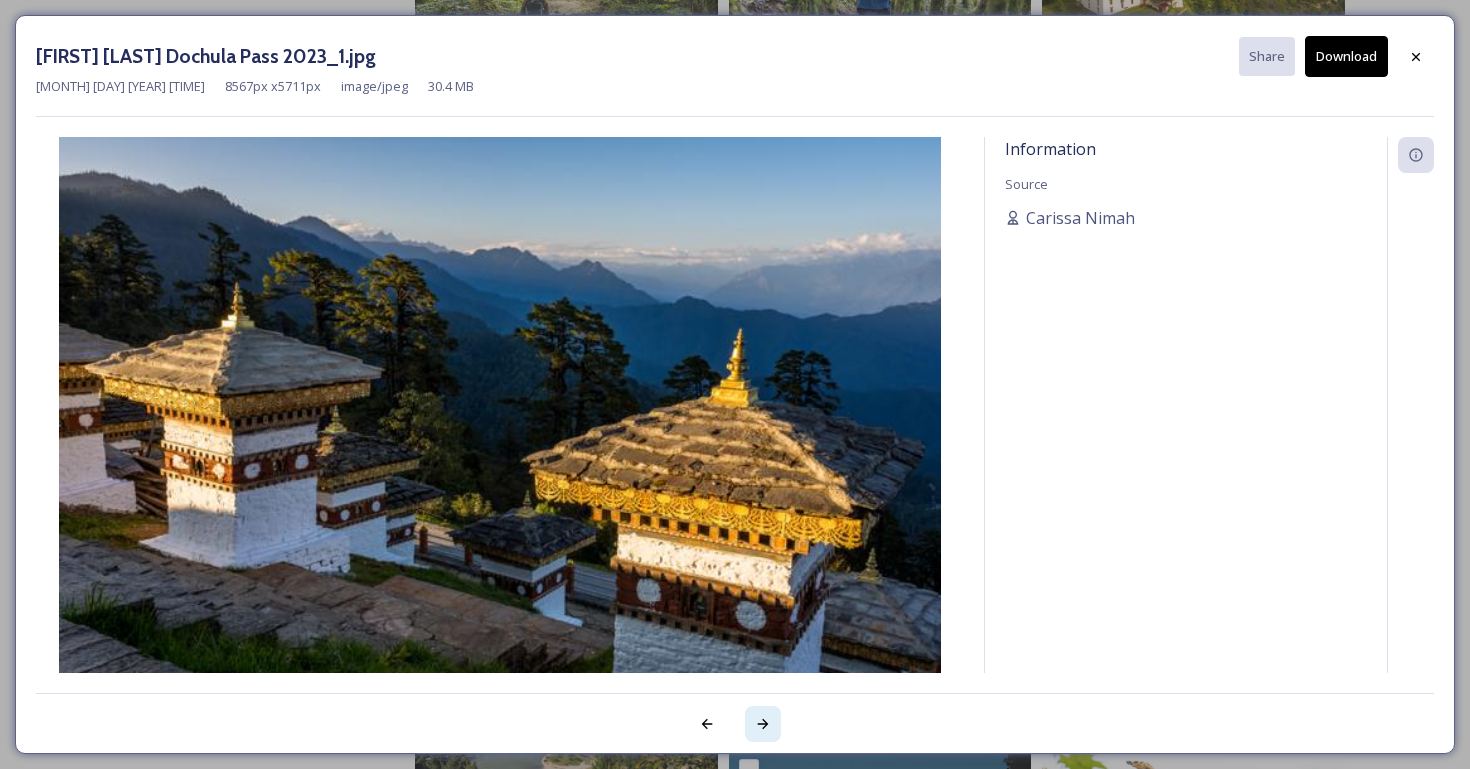 click 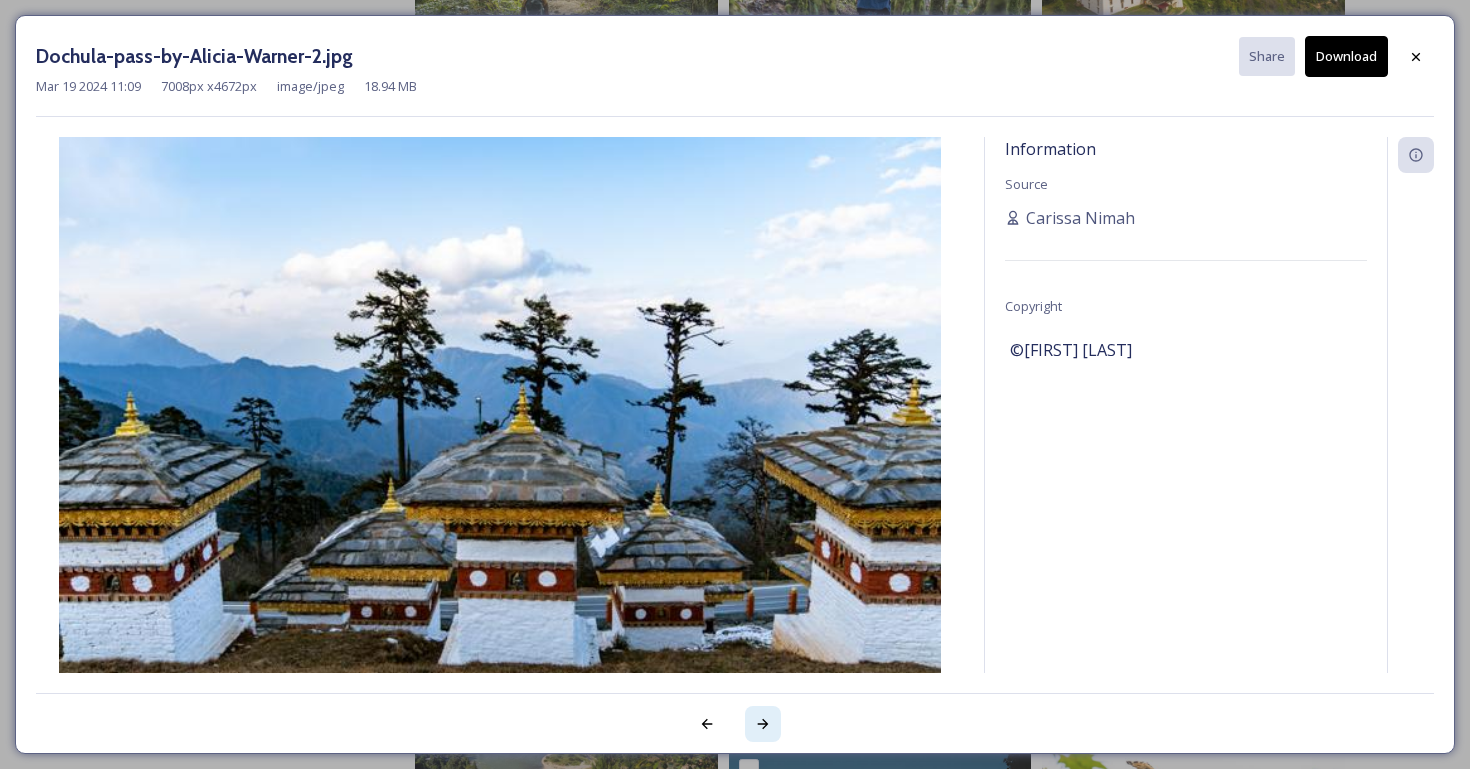click 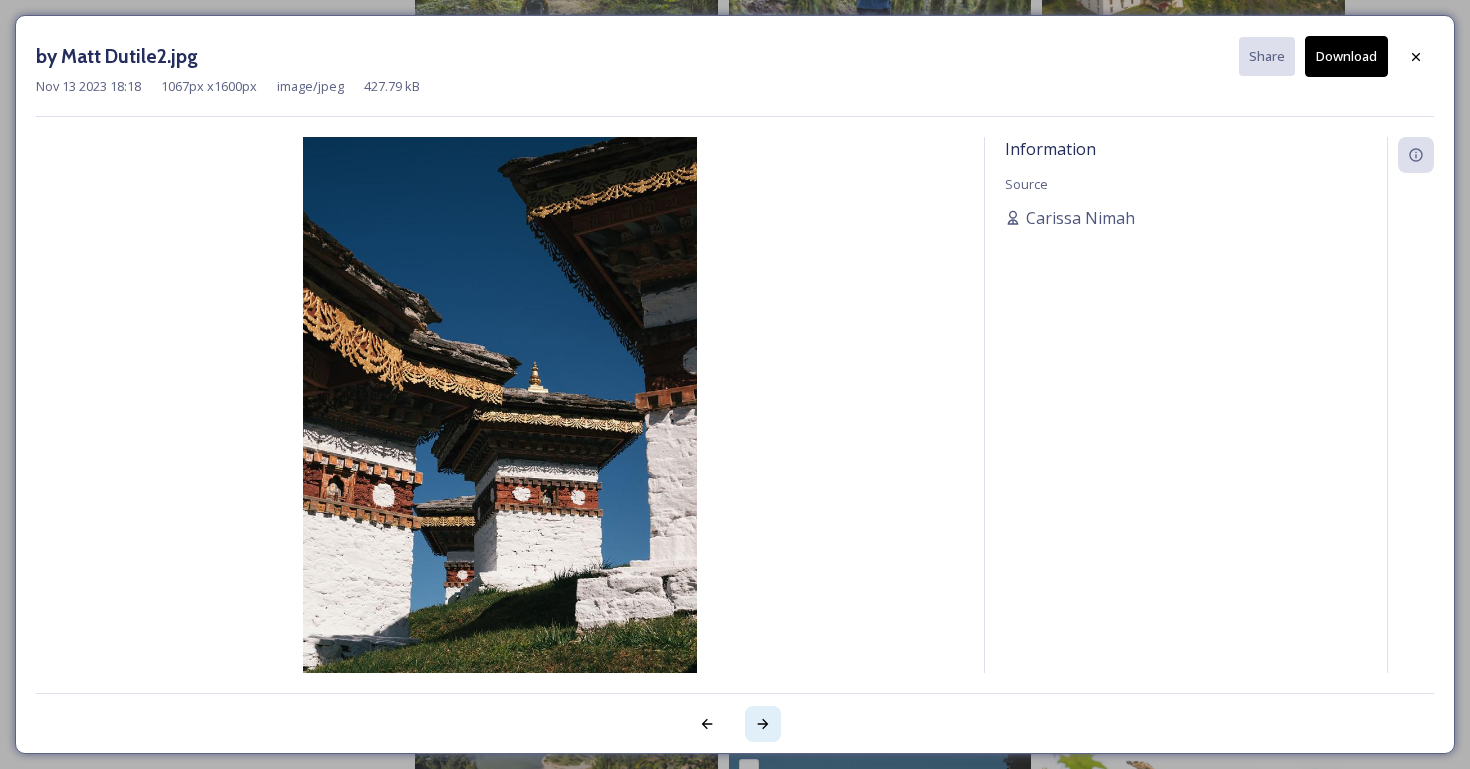 click 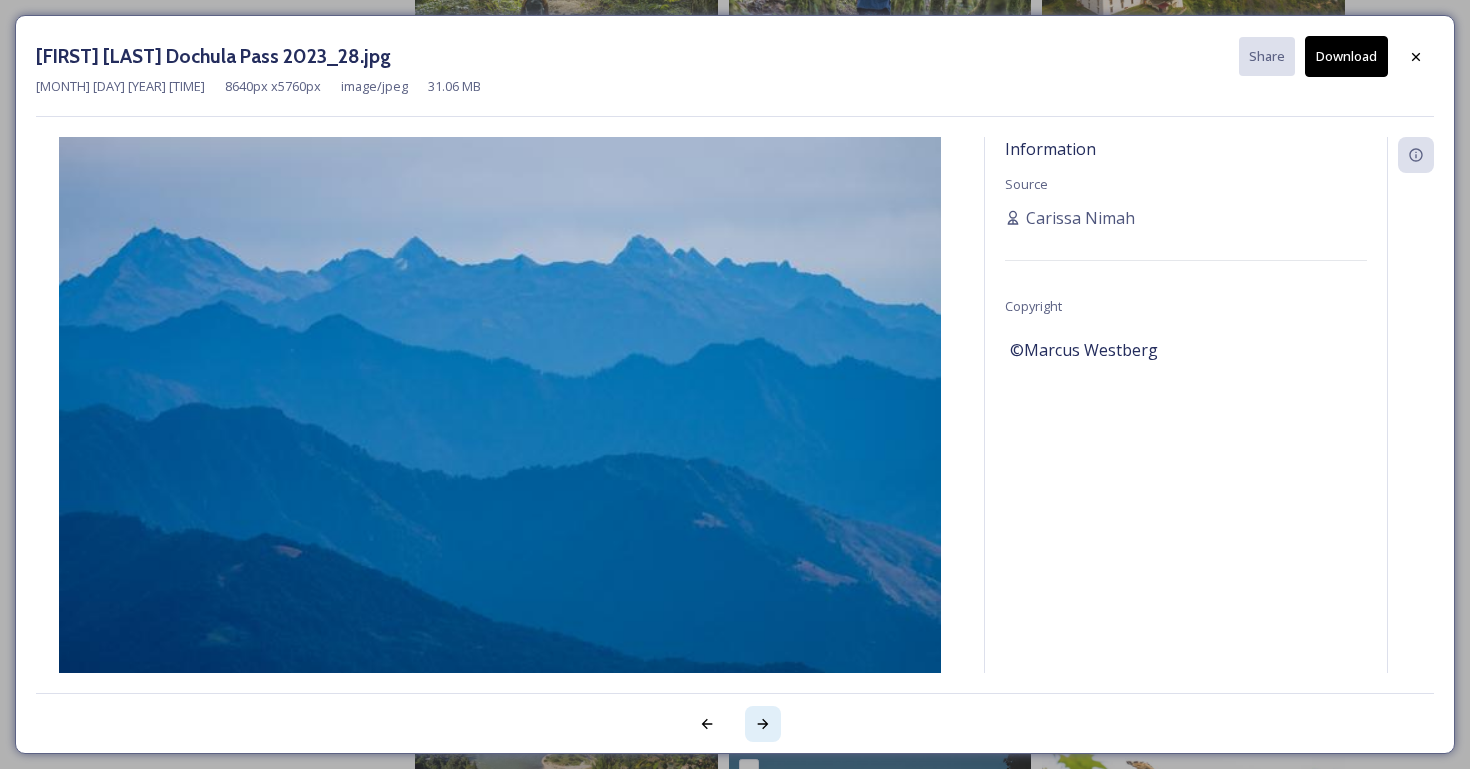 click 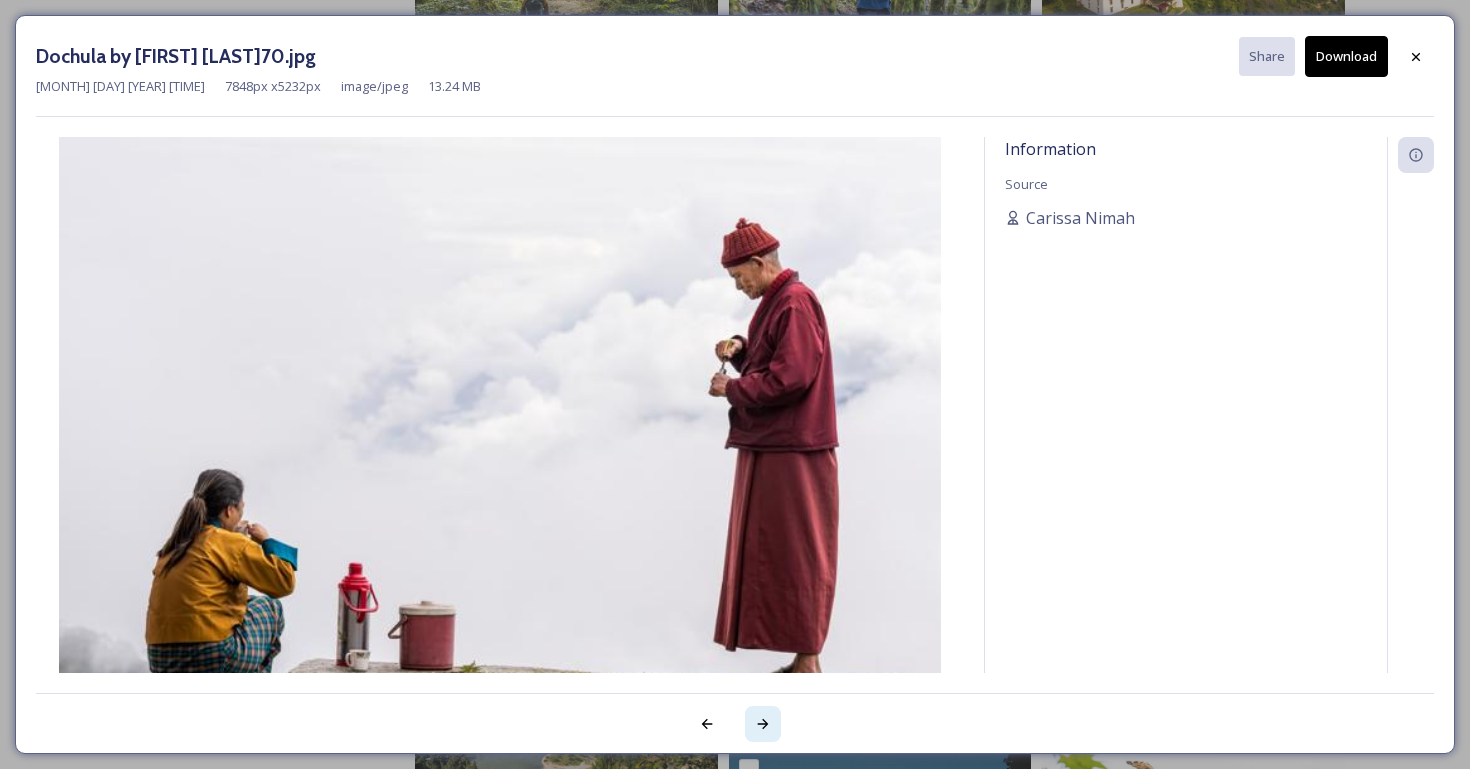 click 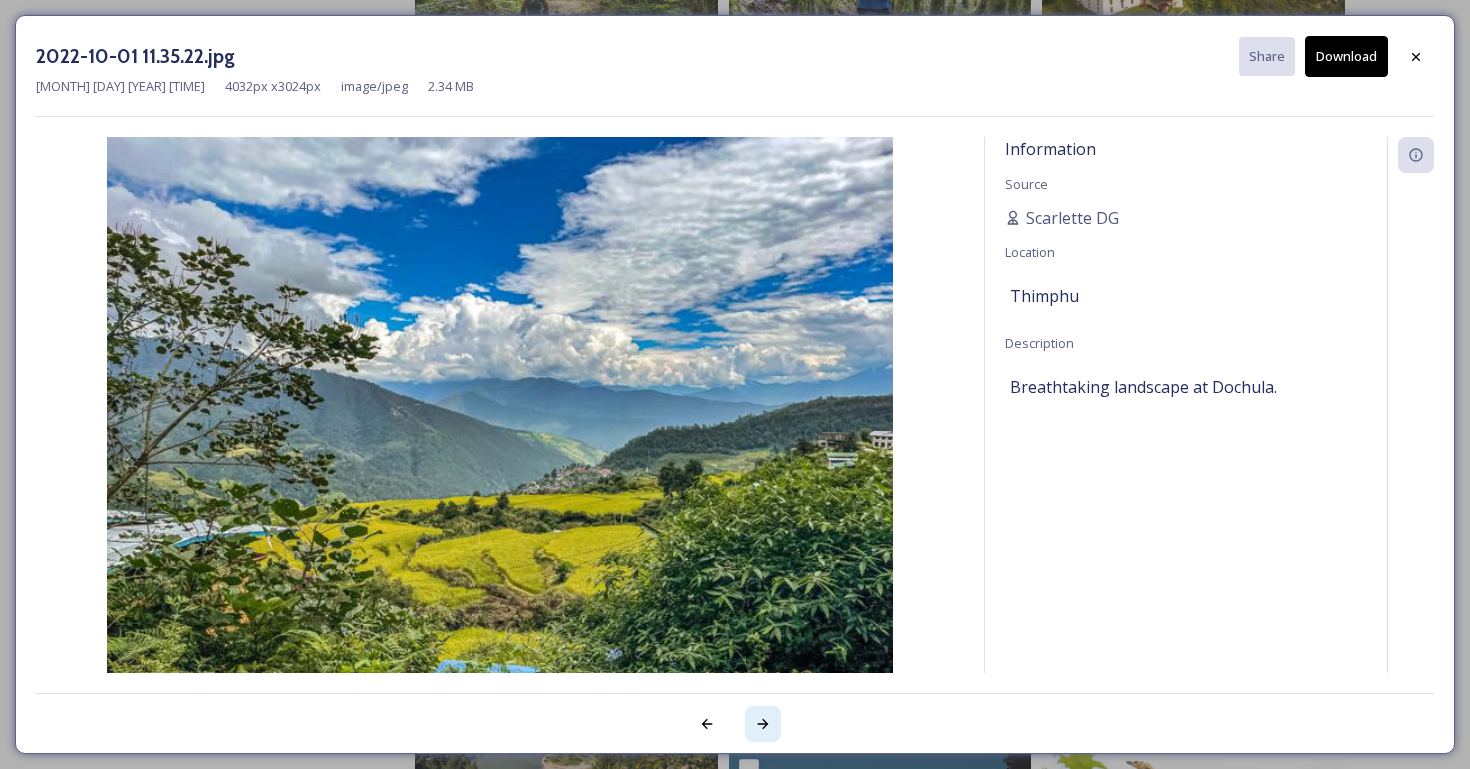 click 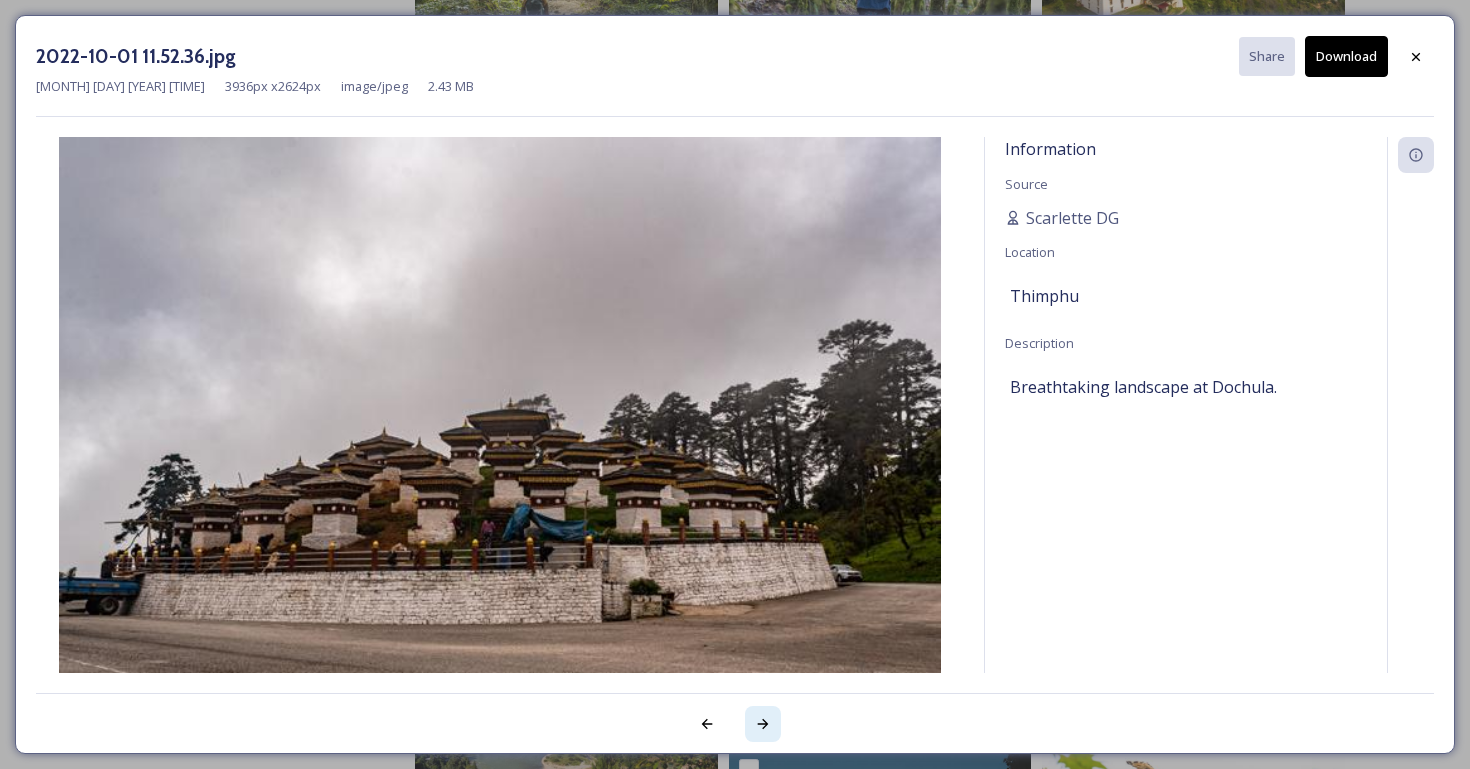 click 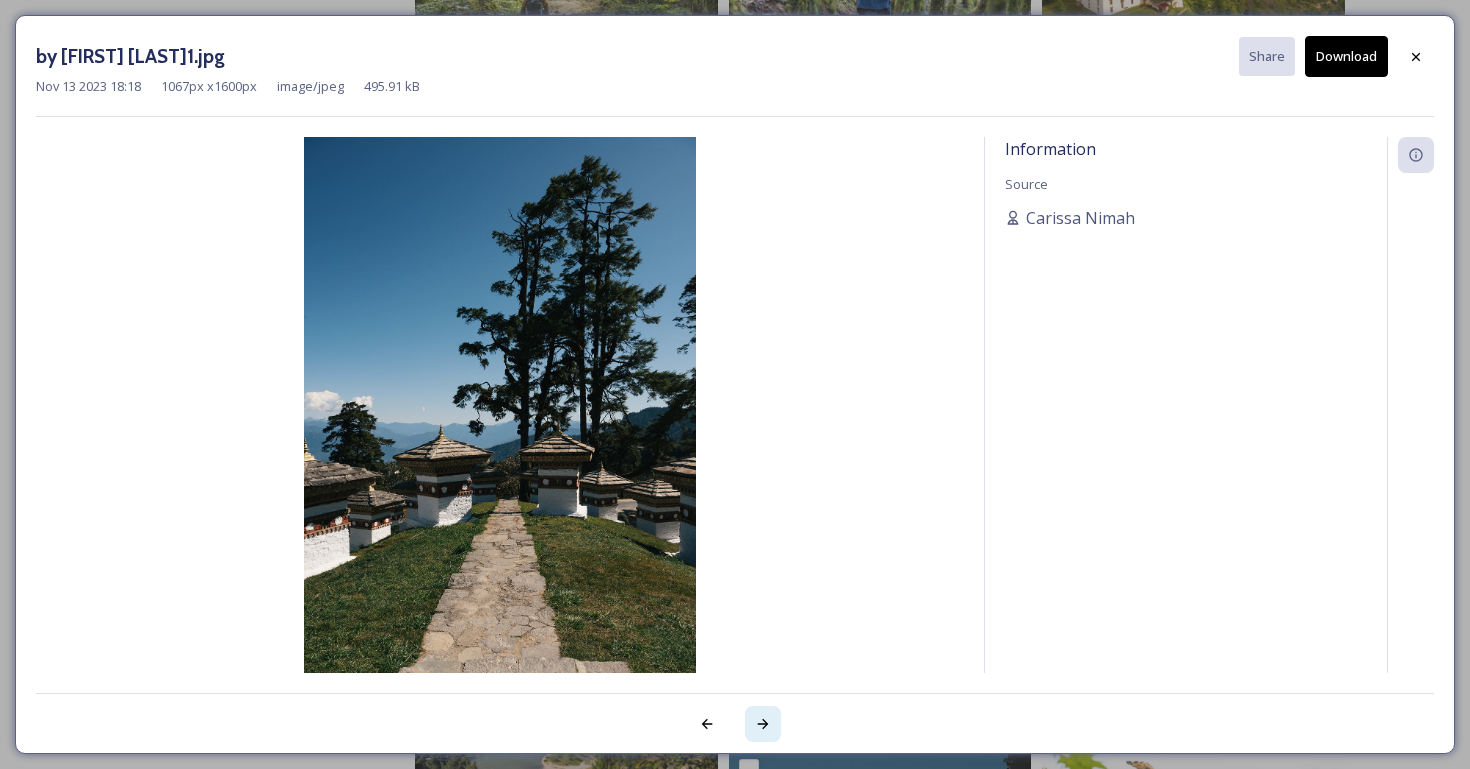 click 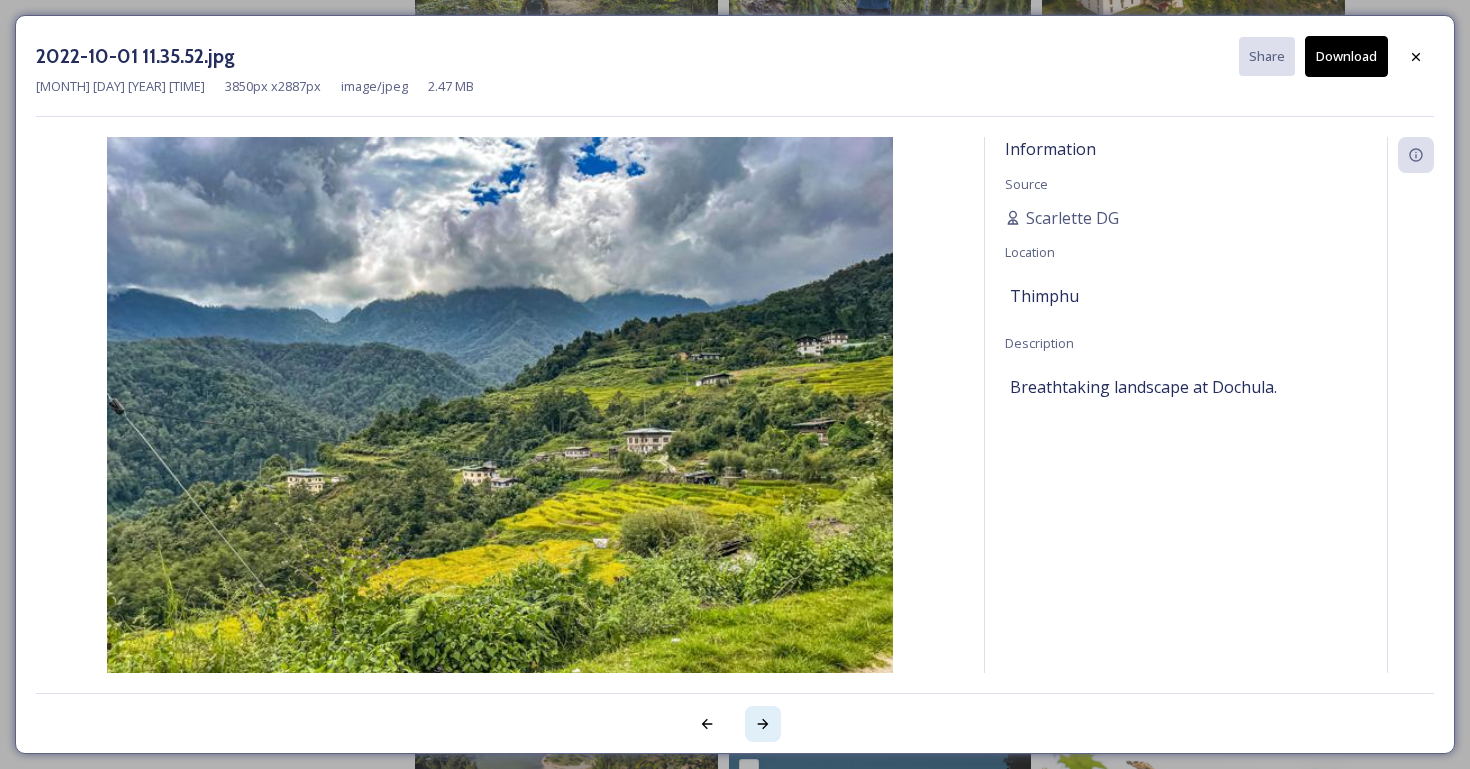 click 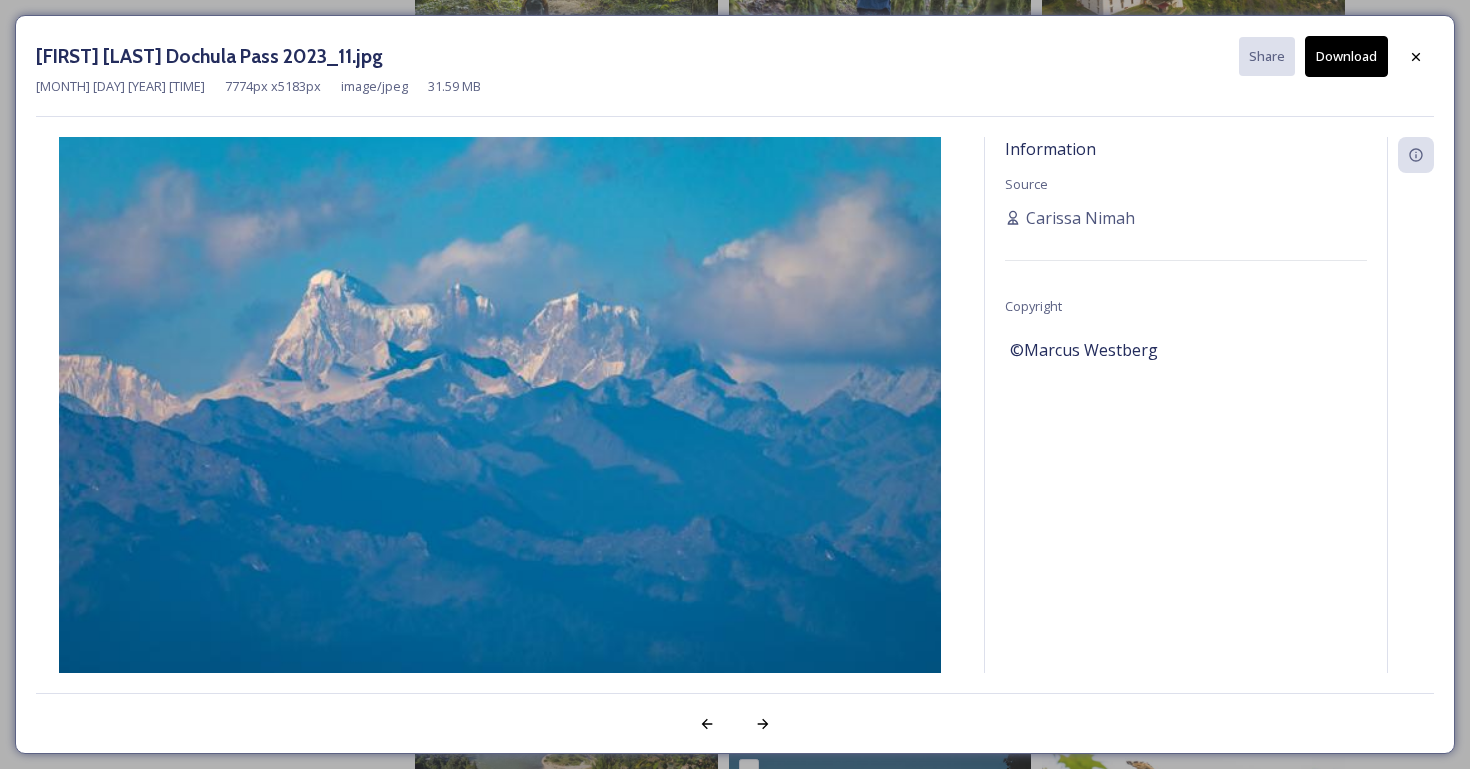 click on "Download" at bounding box center [1346, 56] 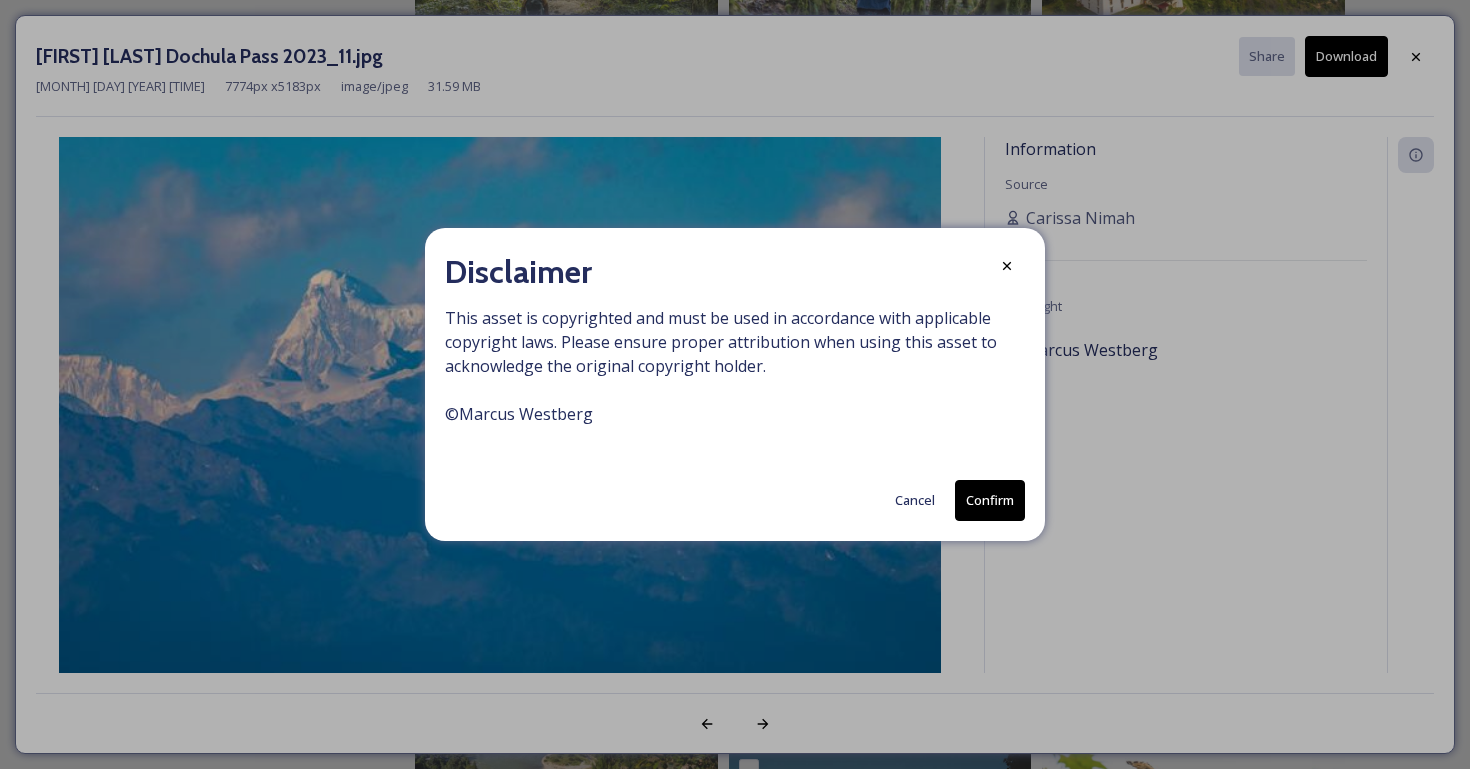 click on "Confirm" at bounding box center [990, 500] 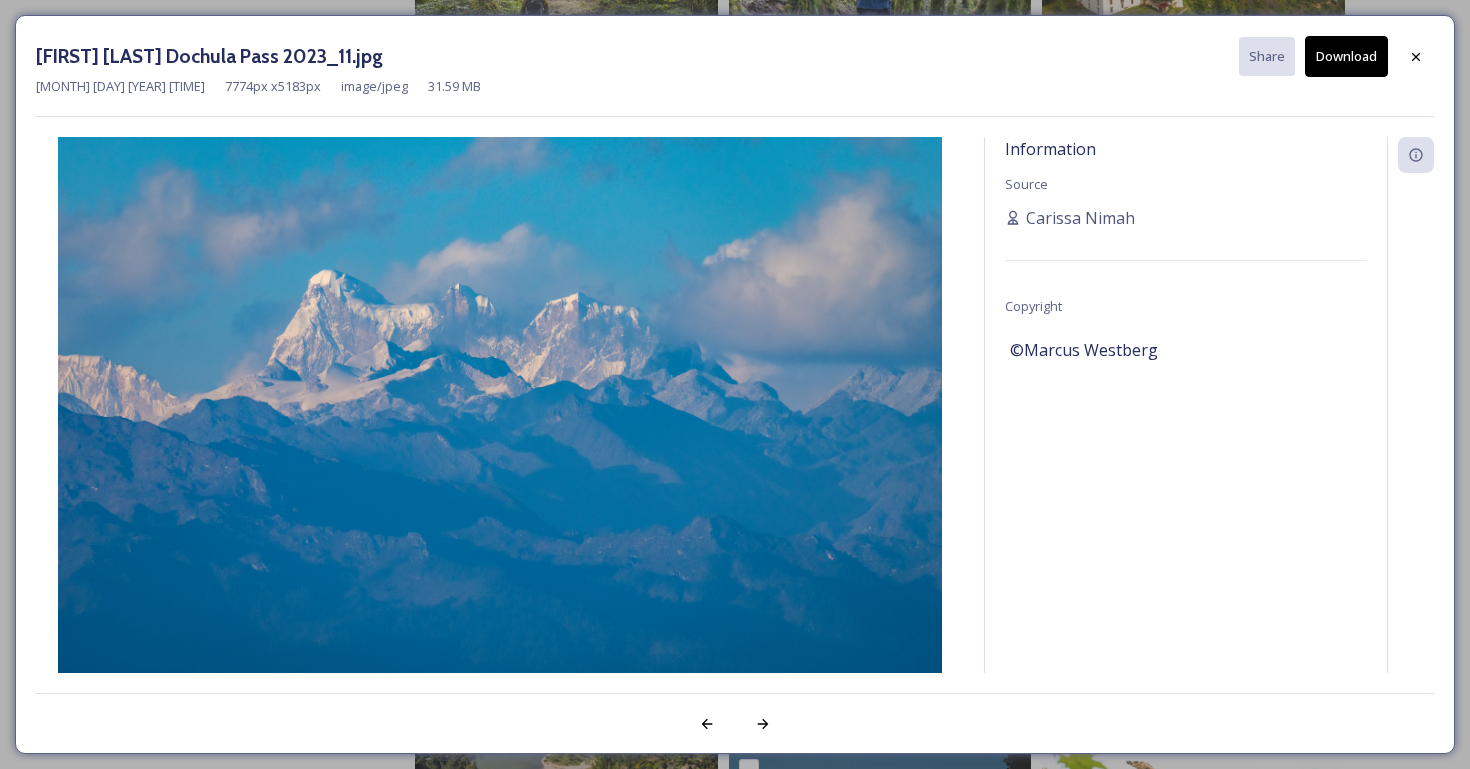 click on "Information Source [FIRST] [LAST] Copyright ©[FIRST] [LAST]" at bounding box center [1186, 431] 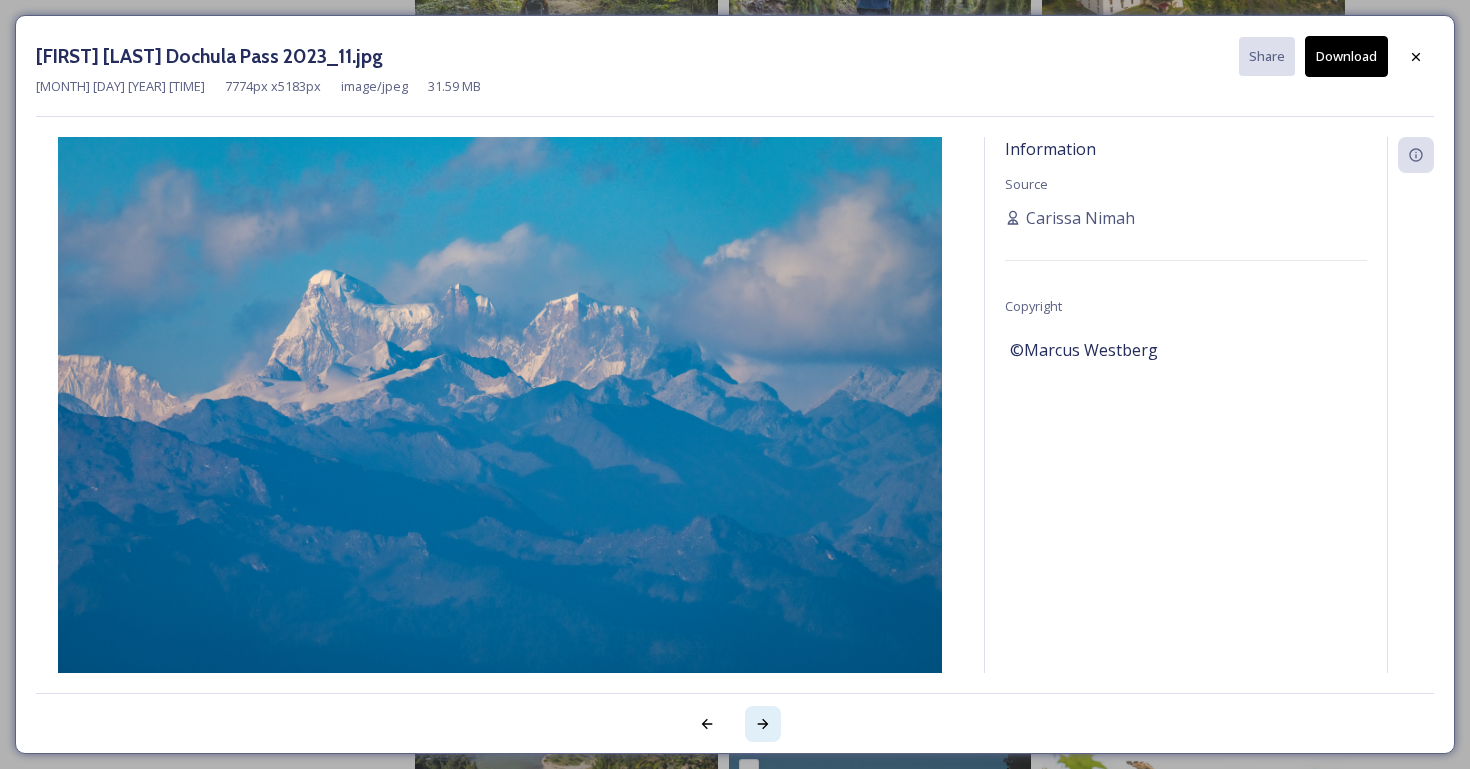 click 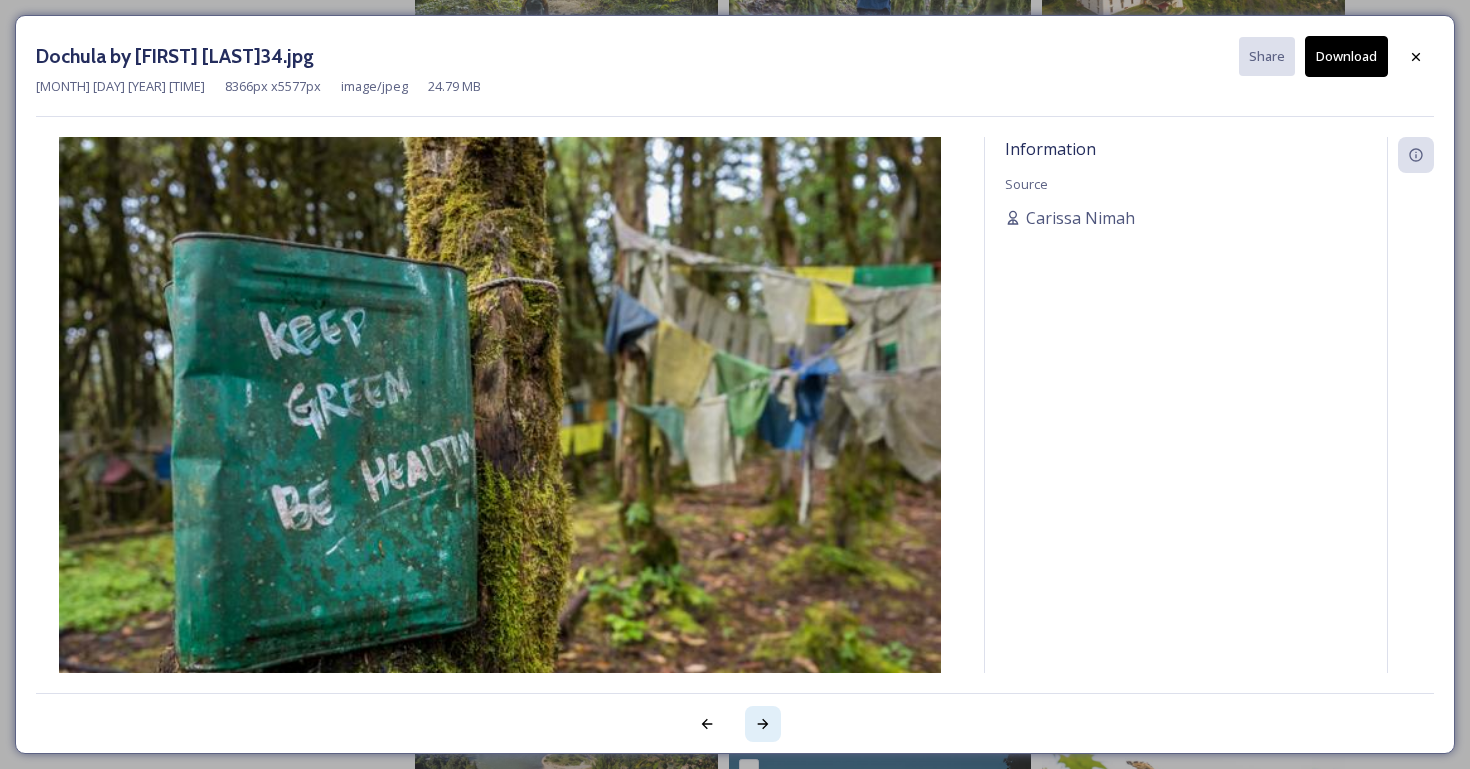 click 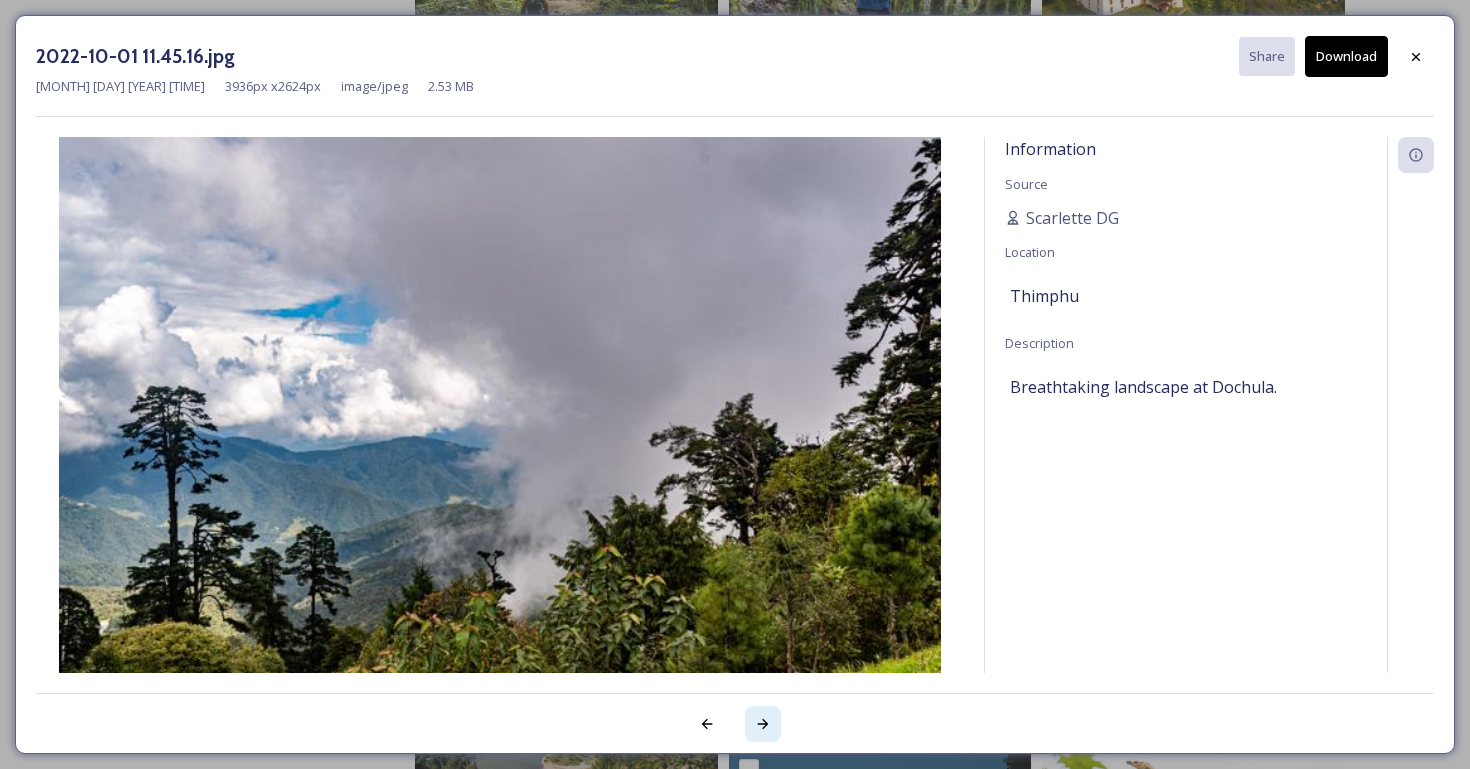 click 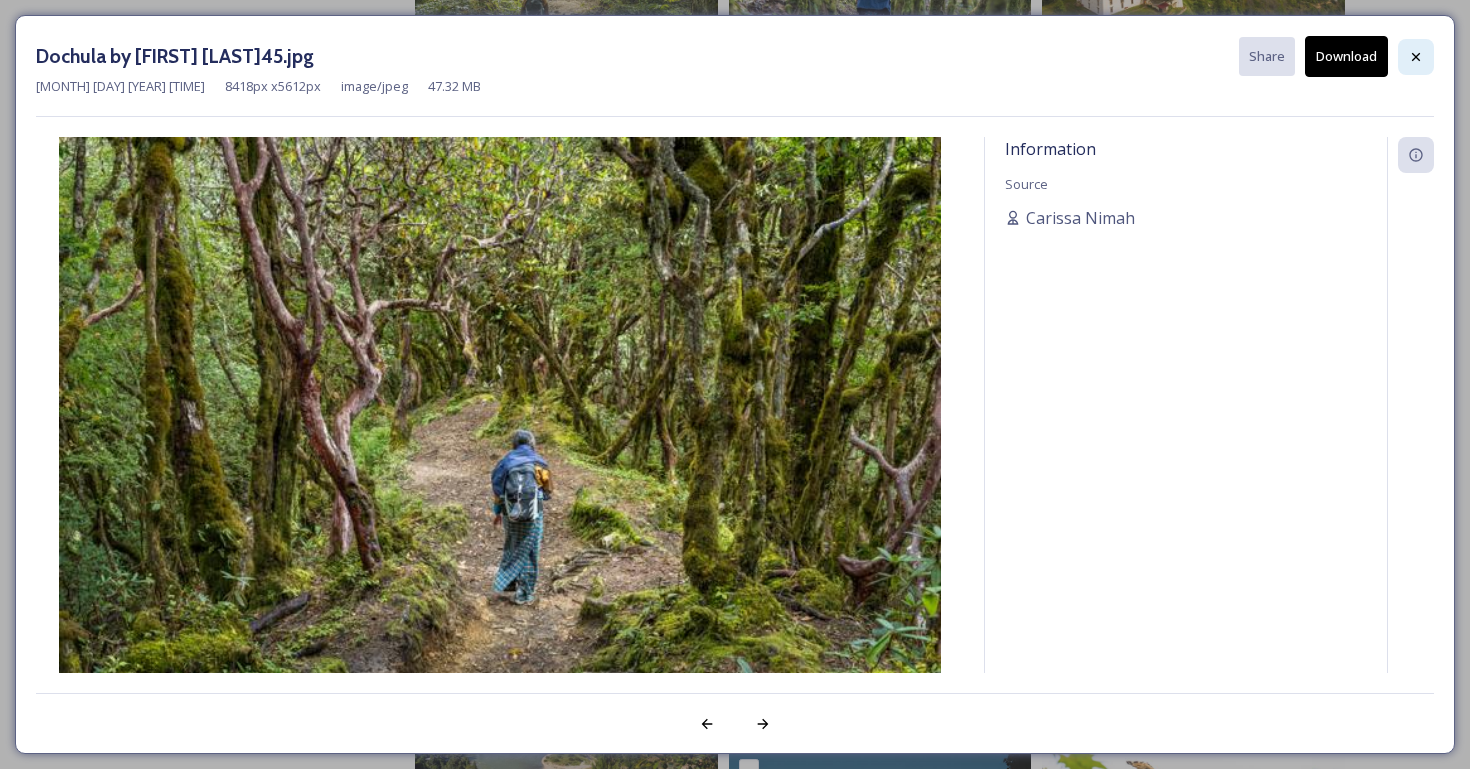 click 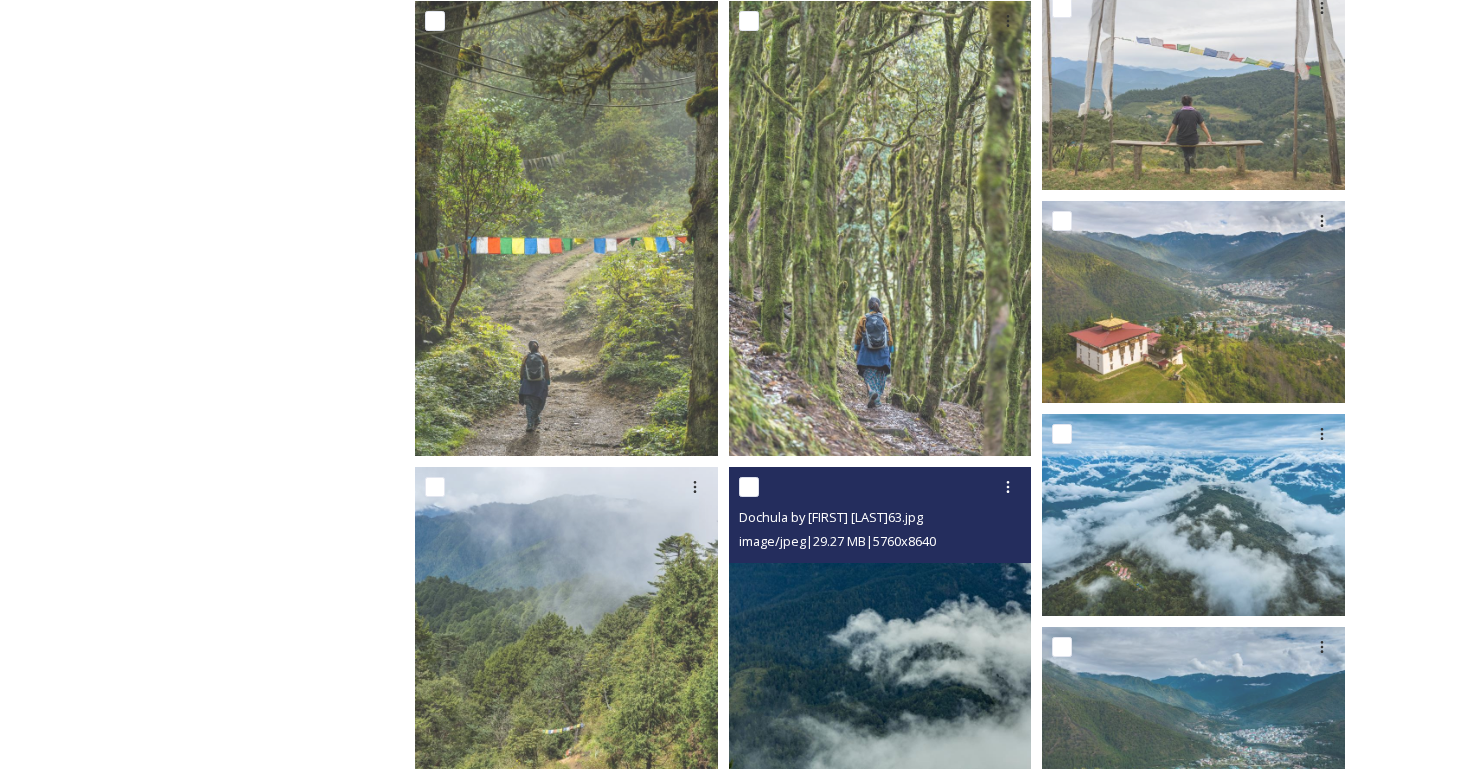 scroll, scrollTop: 502, scrollLeft: 0, axis: vertical 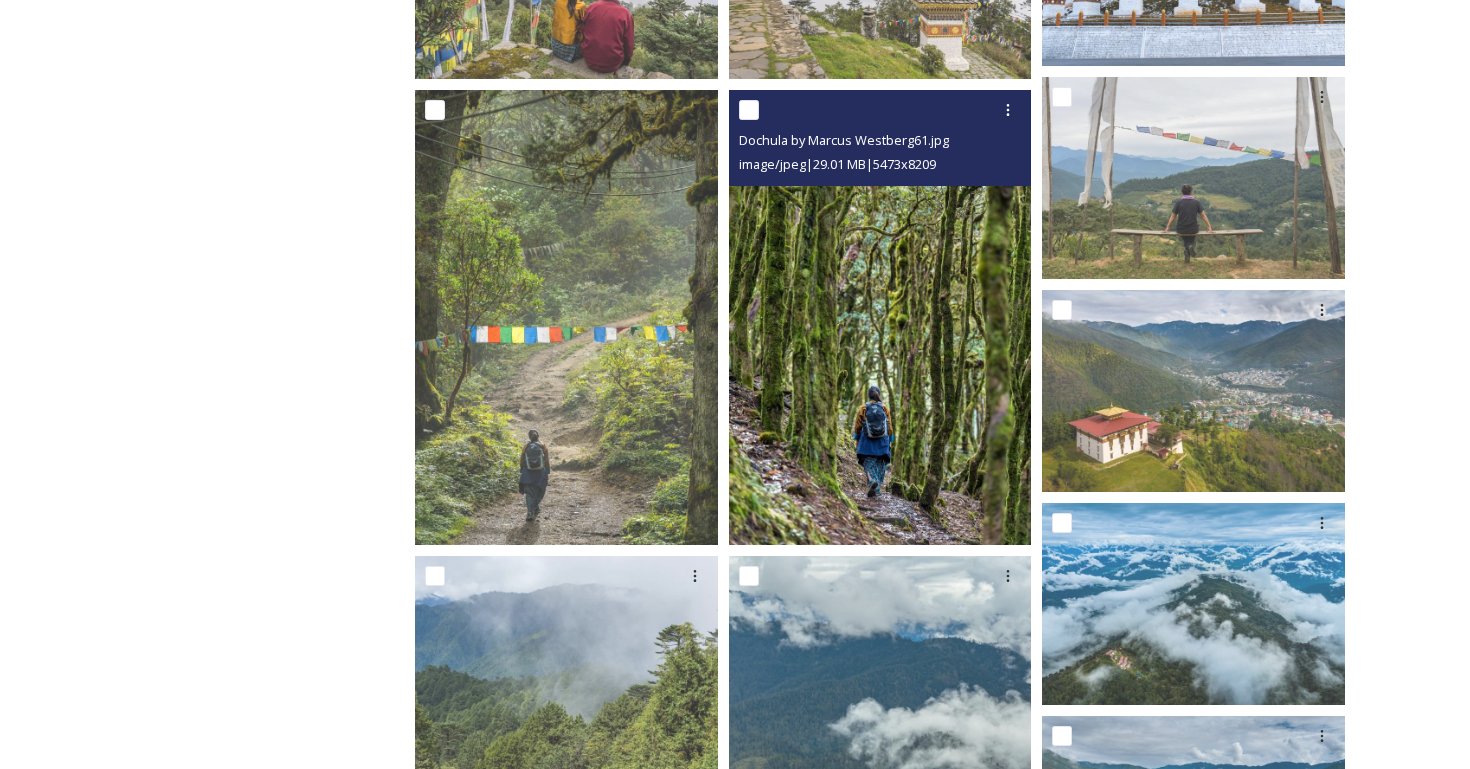 click at bounding box center (880, 317) 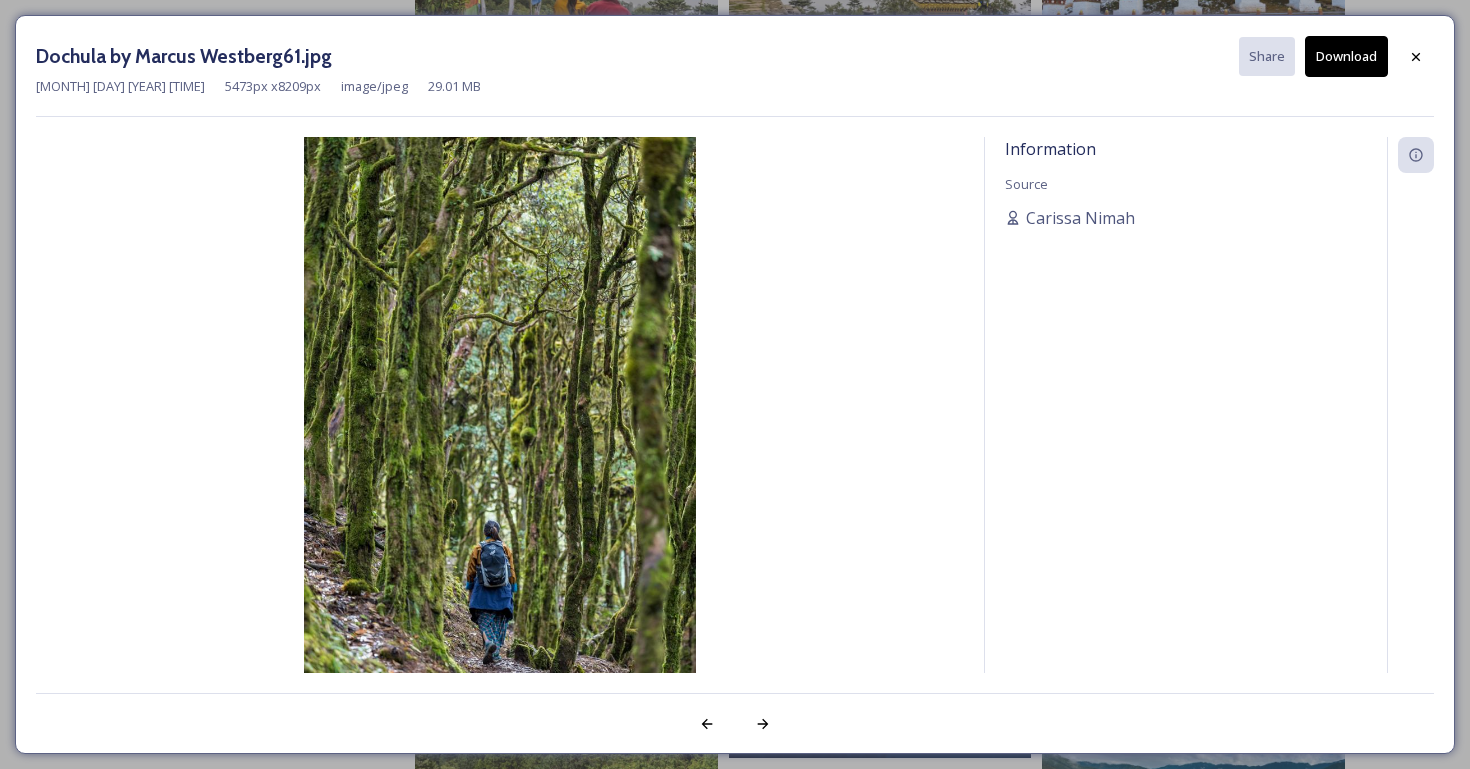 click on "Download" at bounding box center [1346, 56] 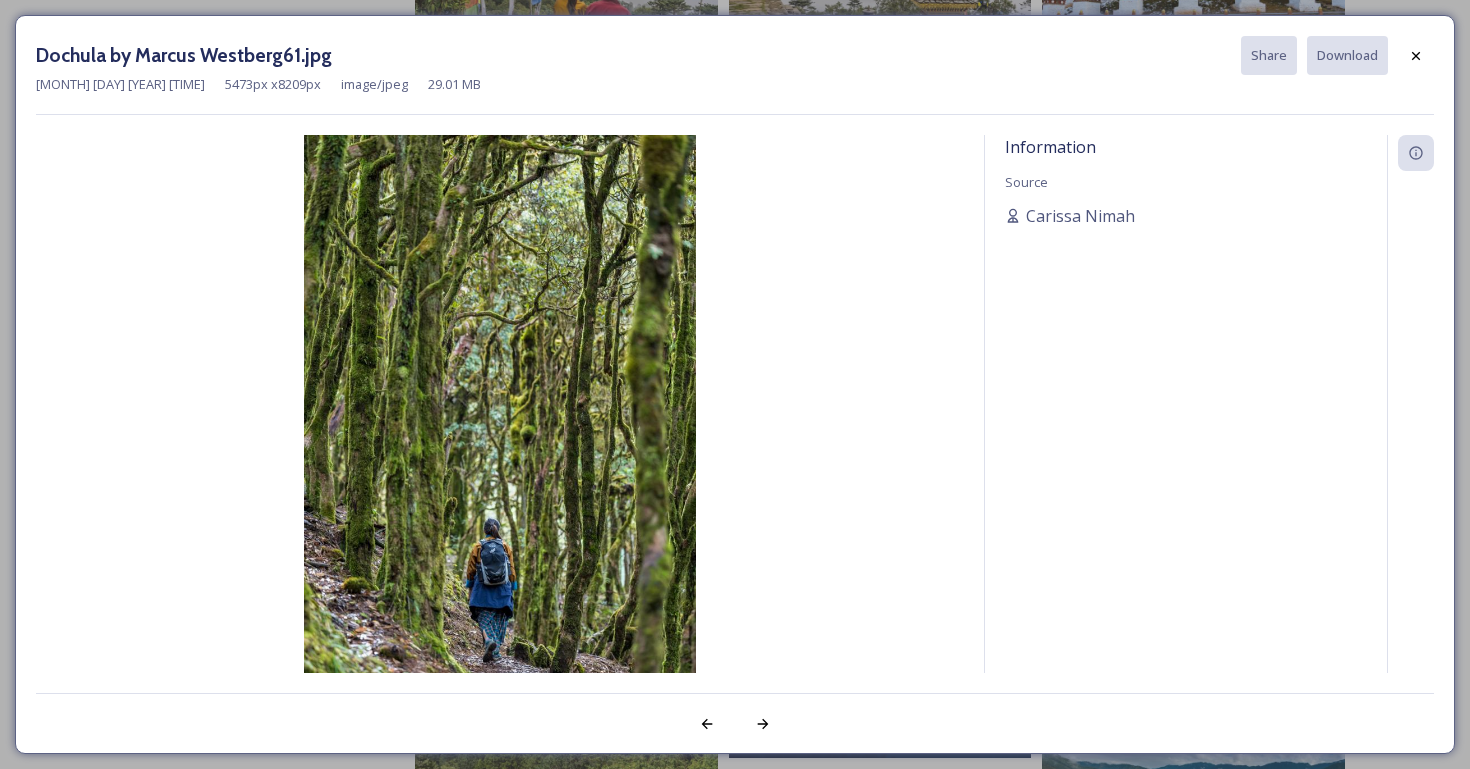 click on "Information Source [FIRST] [LAST]" at bounding box center (1186, 429) 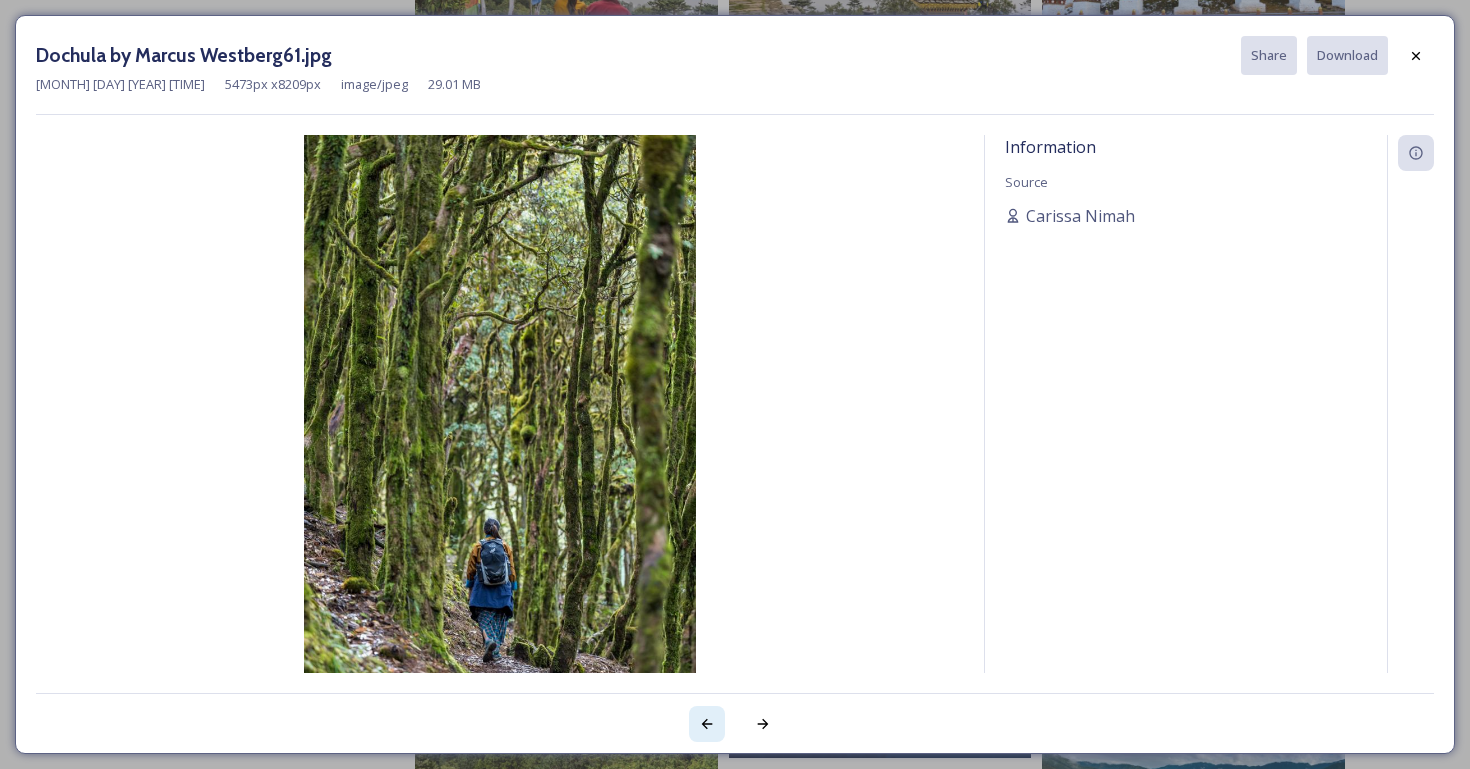 click at bounding box center (707, 724) 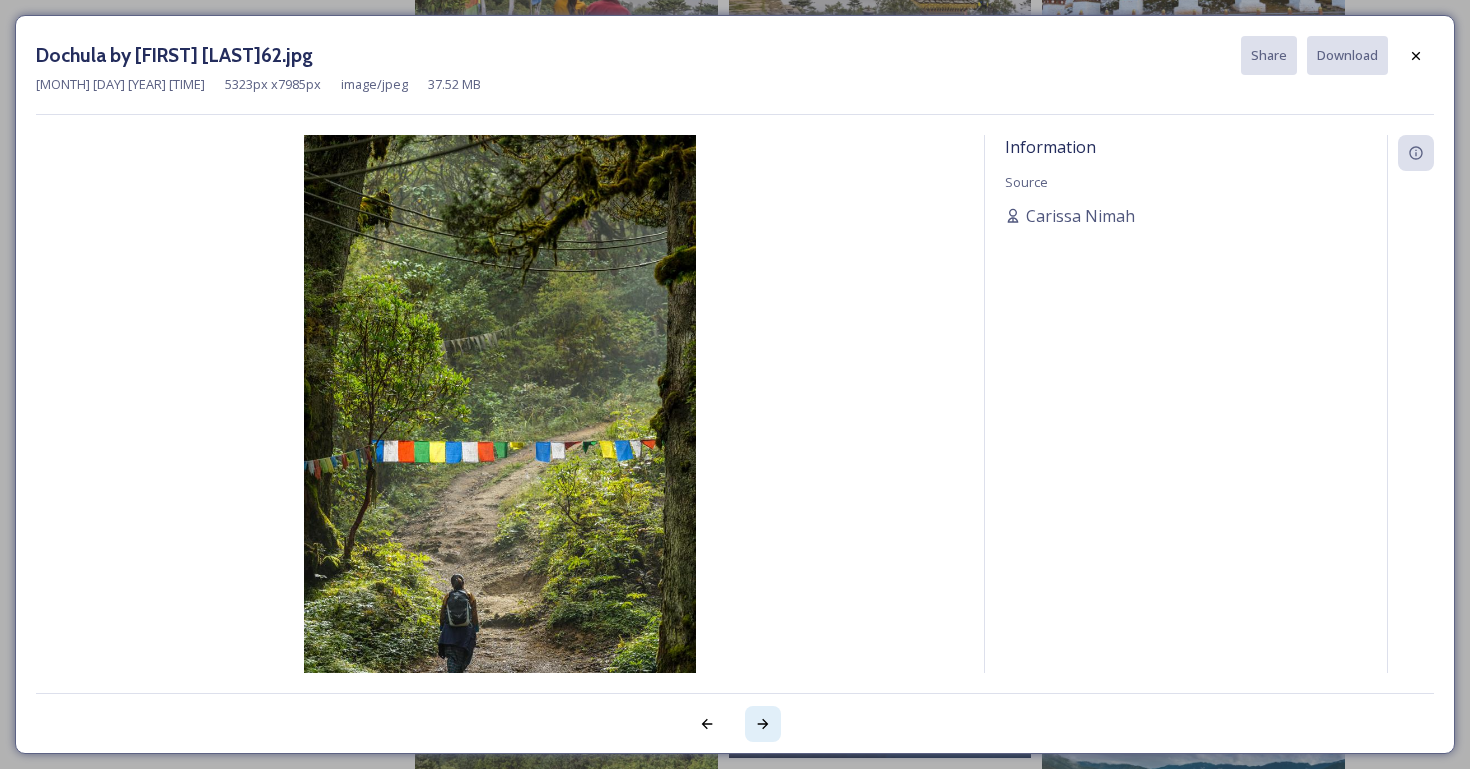 click at bounding box center (763, 724) 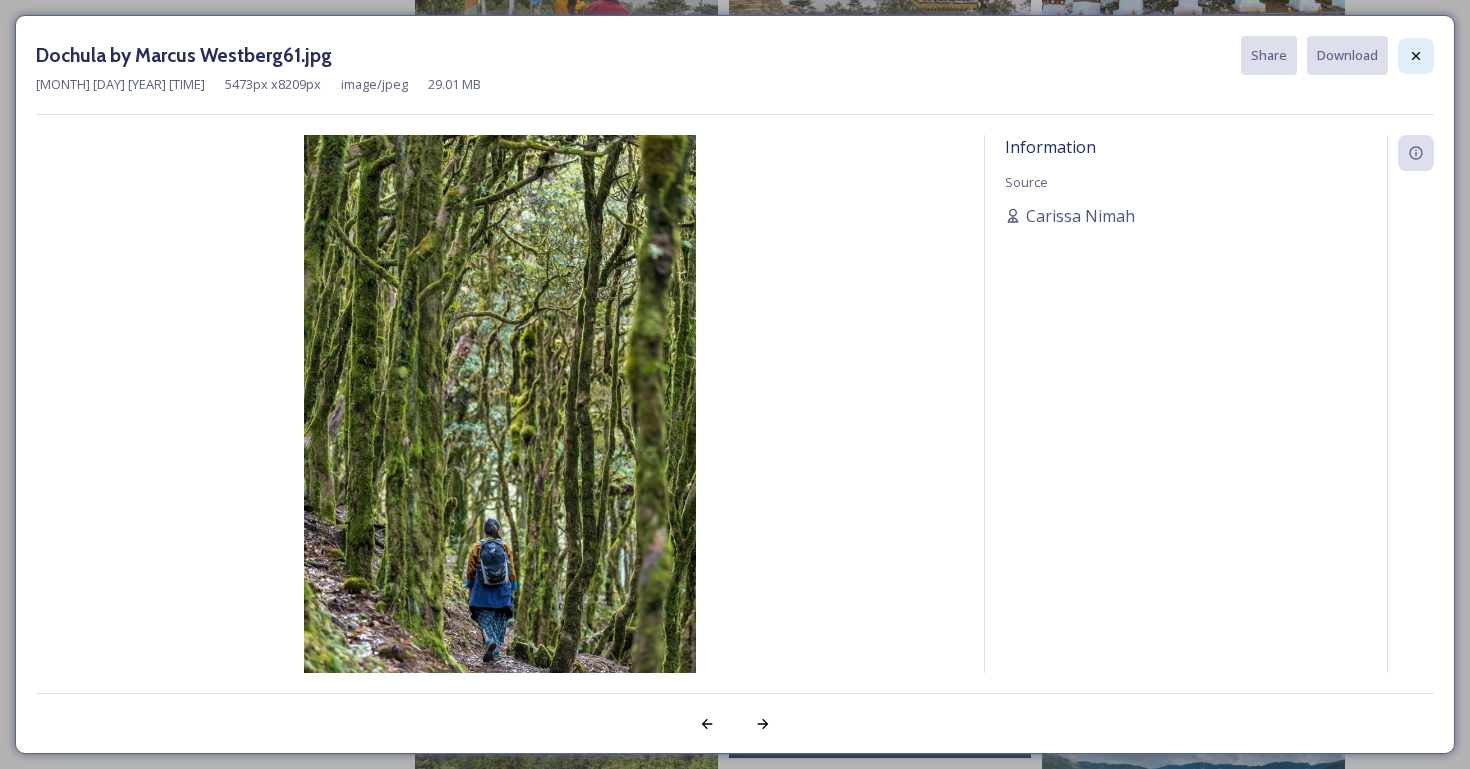 click at bounding box center [1416, 56] 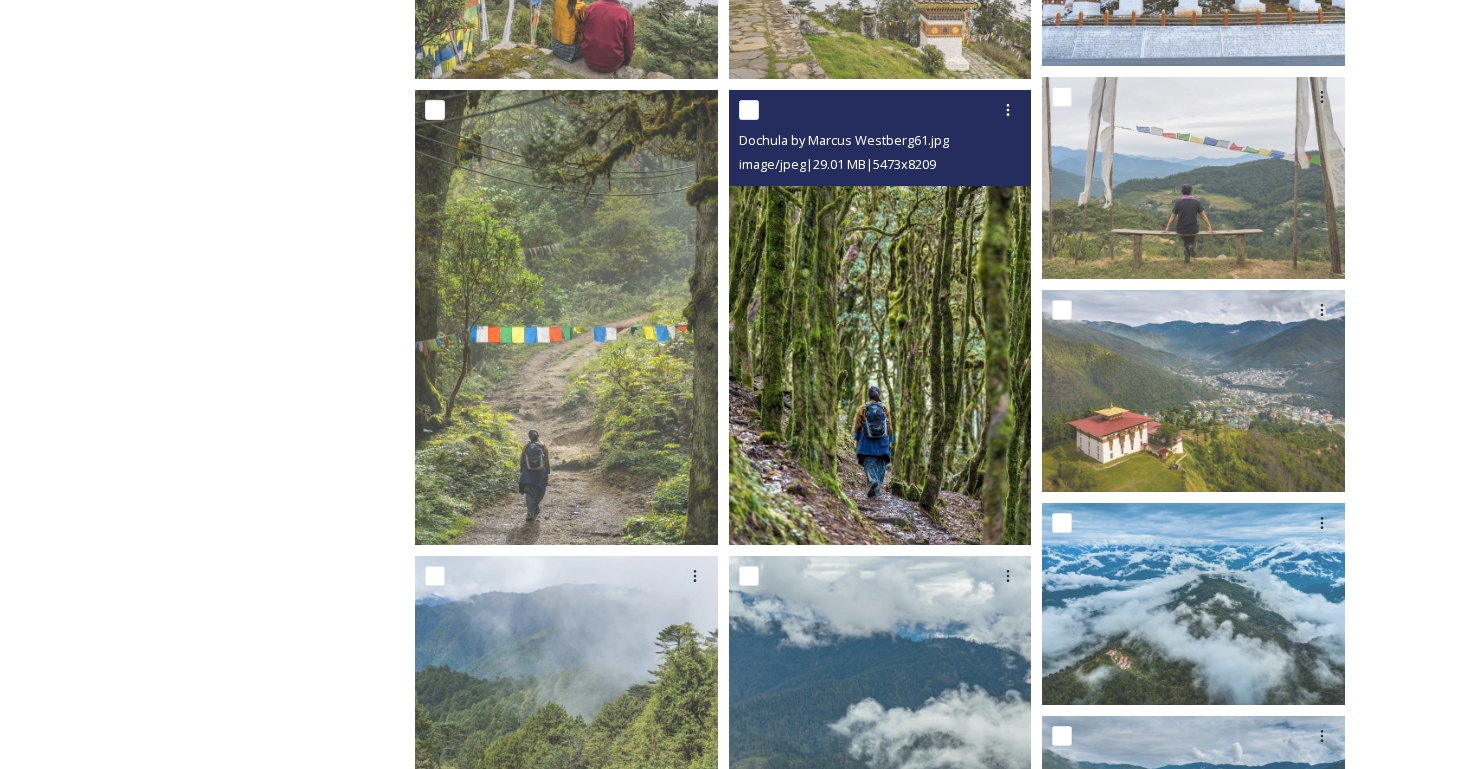 click at bounding box center [880, 317] 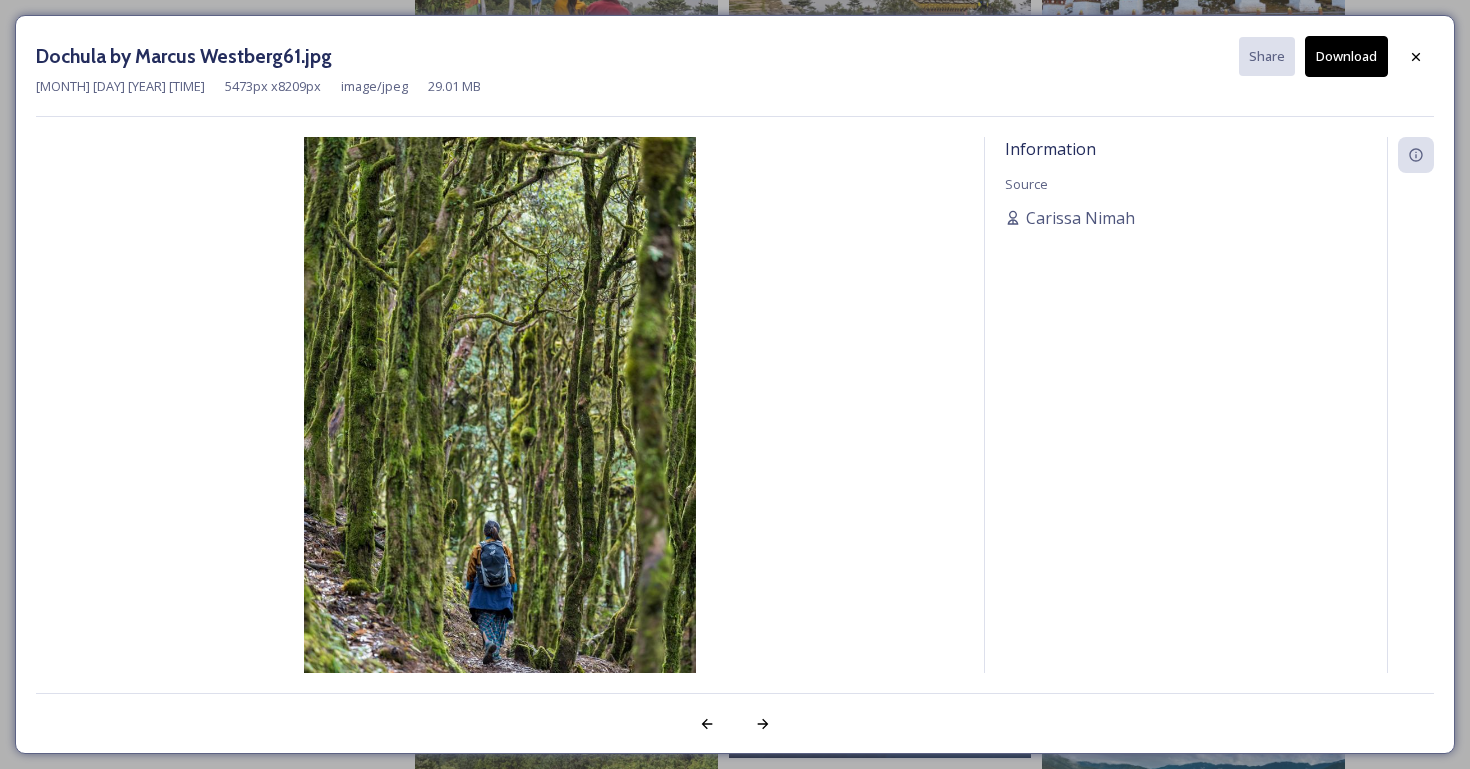click on "Download" at bounding box center [1346, 56] 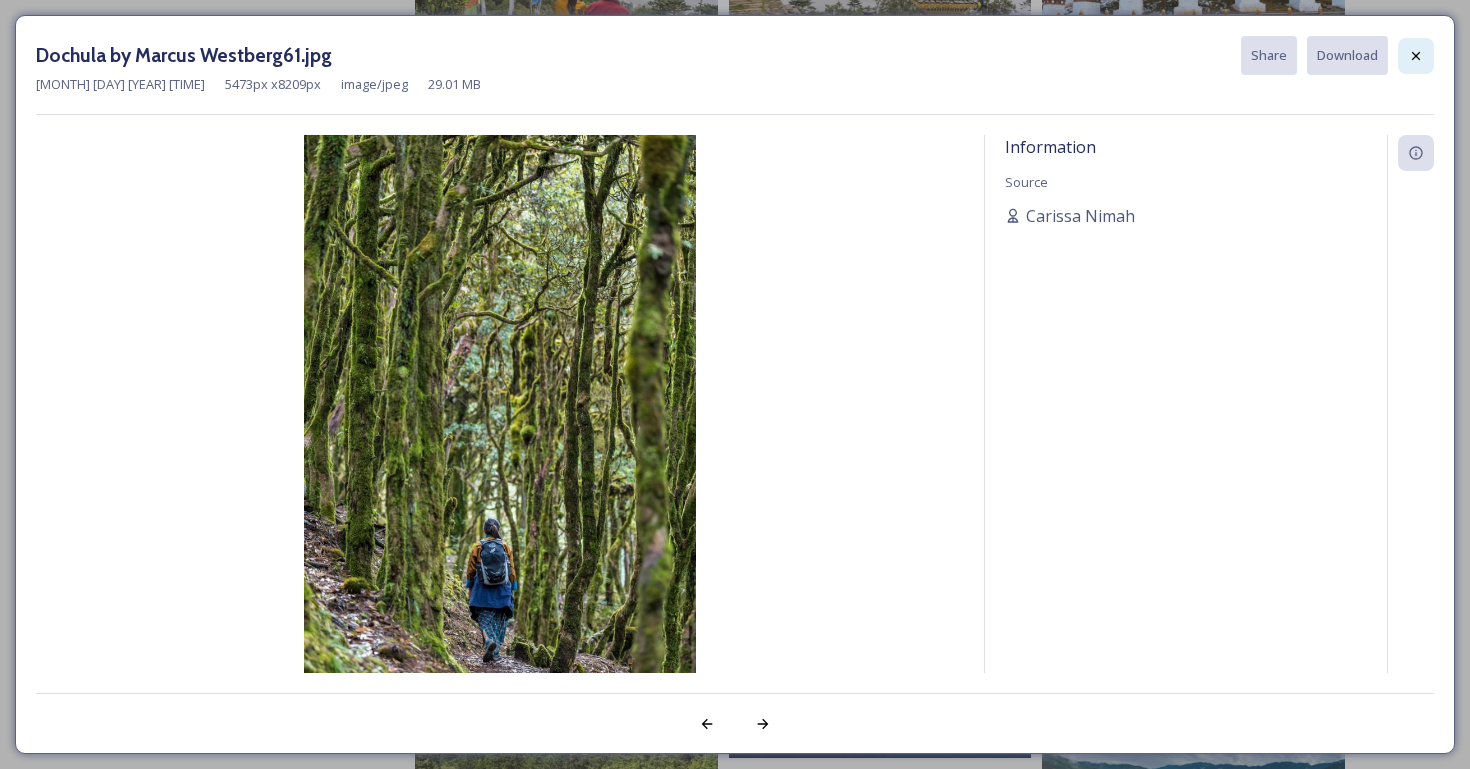 click 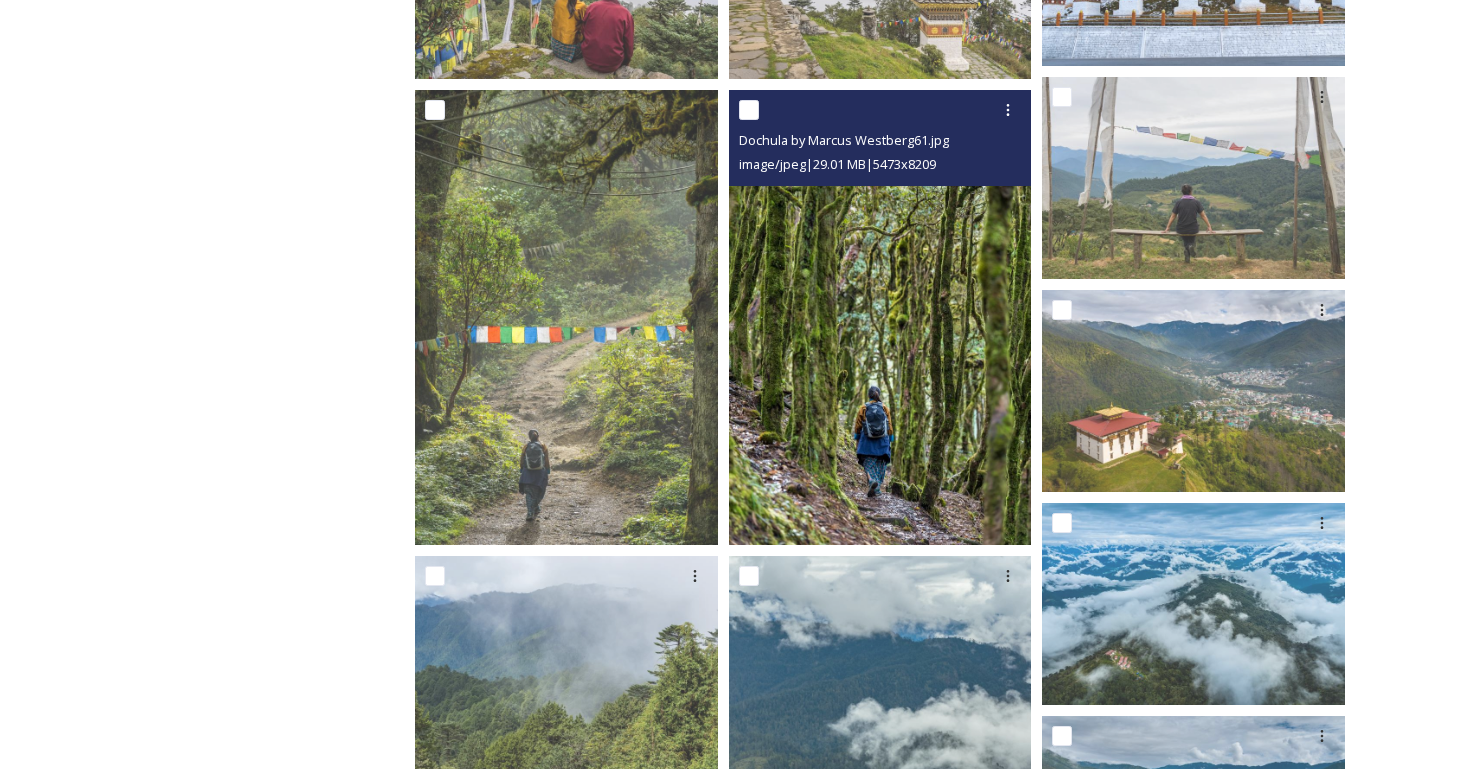 click at bounding box center [880, 317] 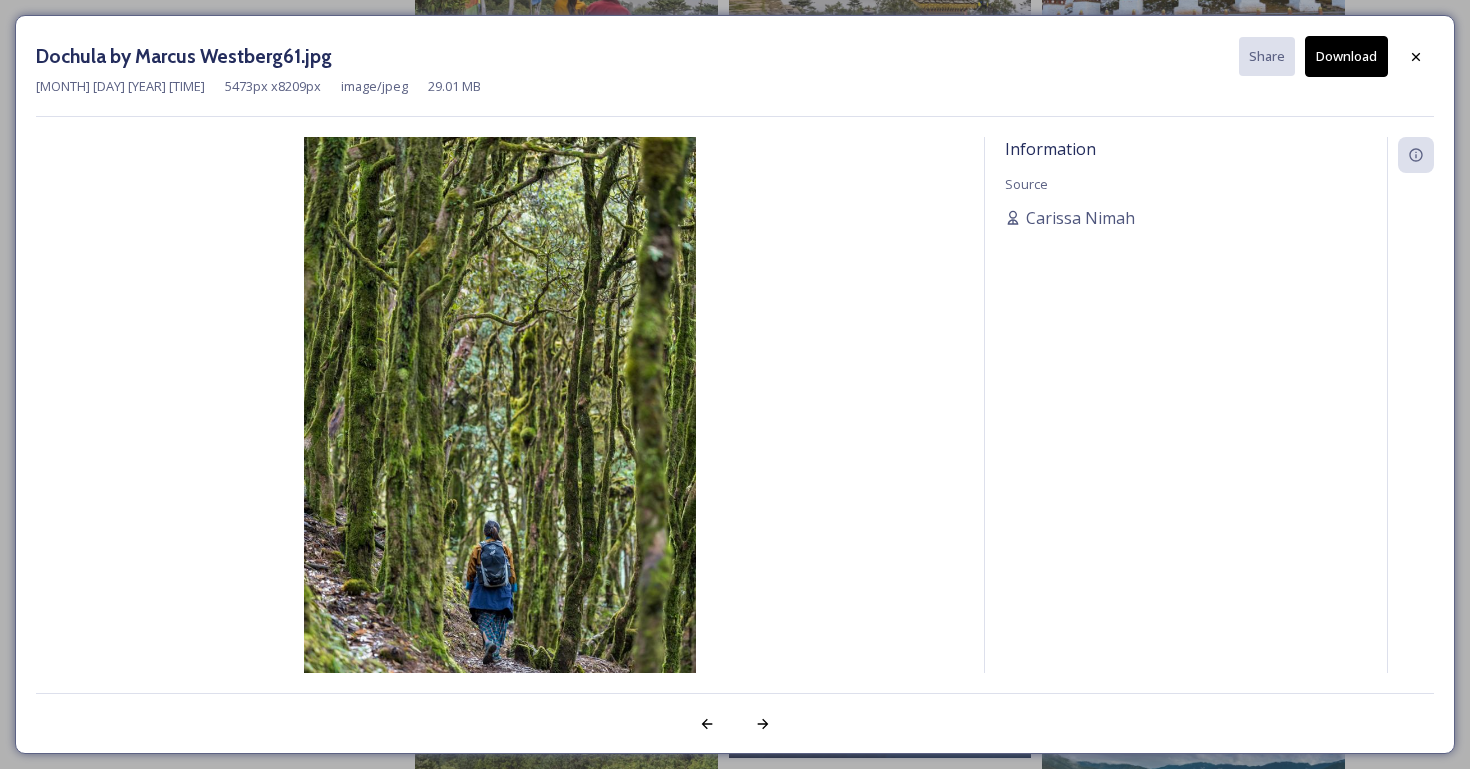 click on "Download" at bounding box center (1346, 56) 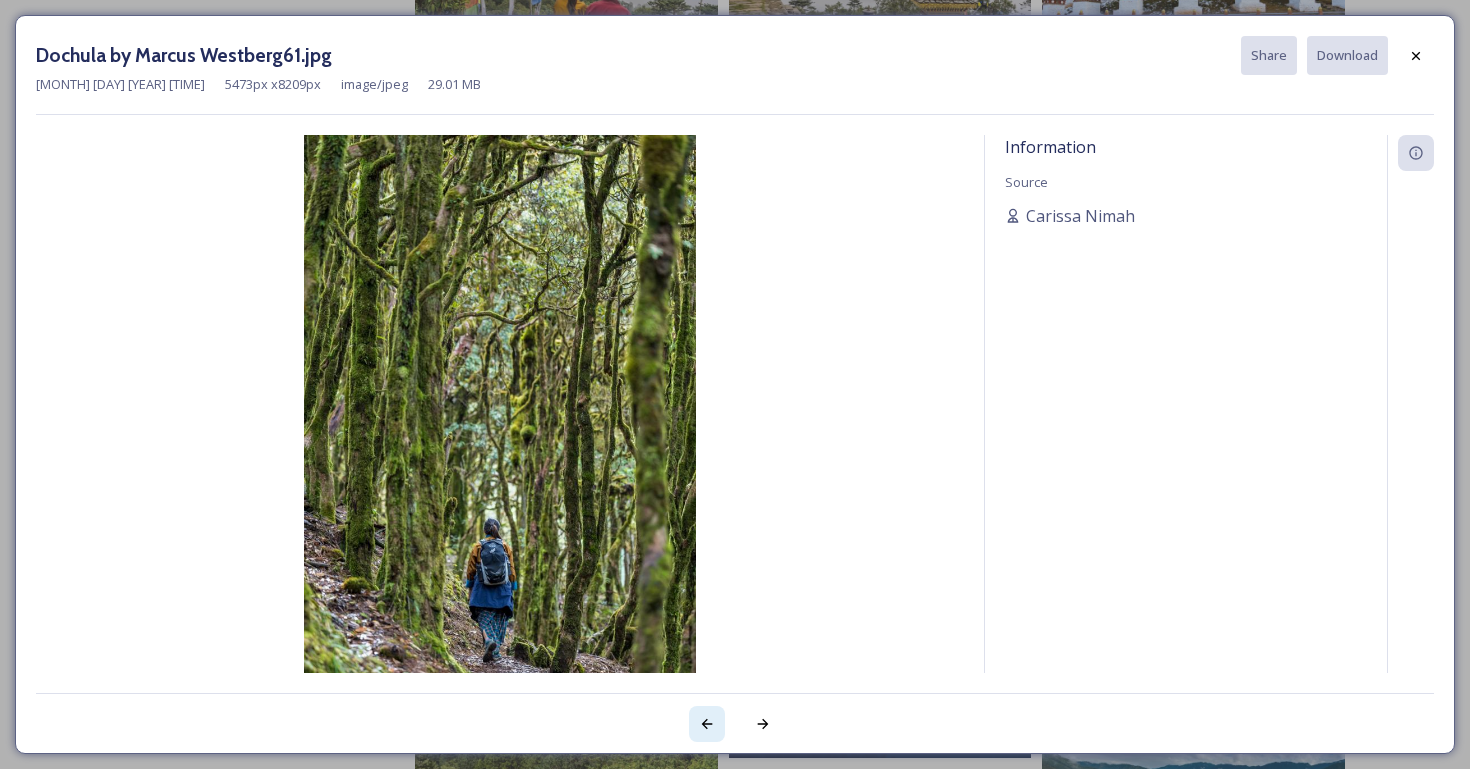 click 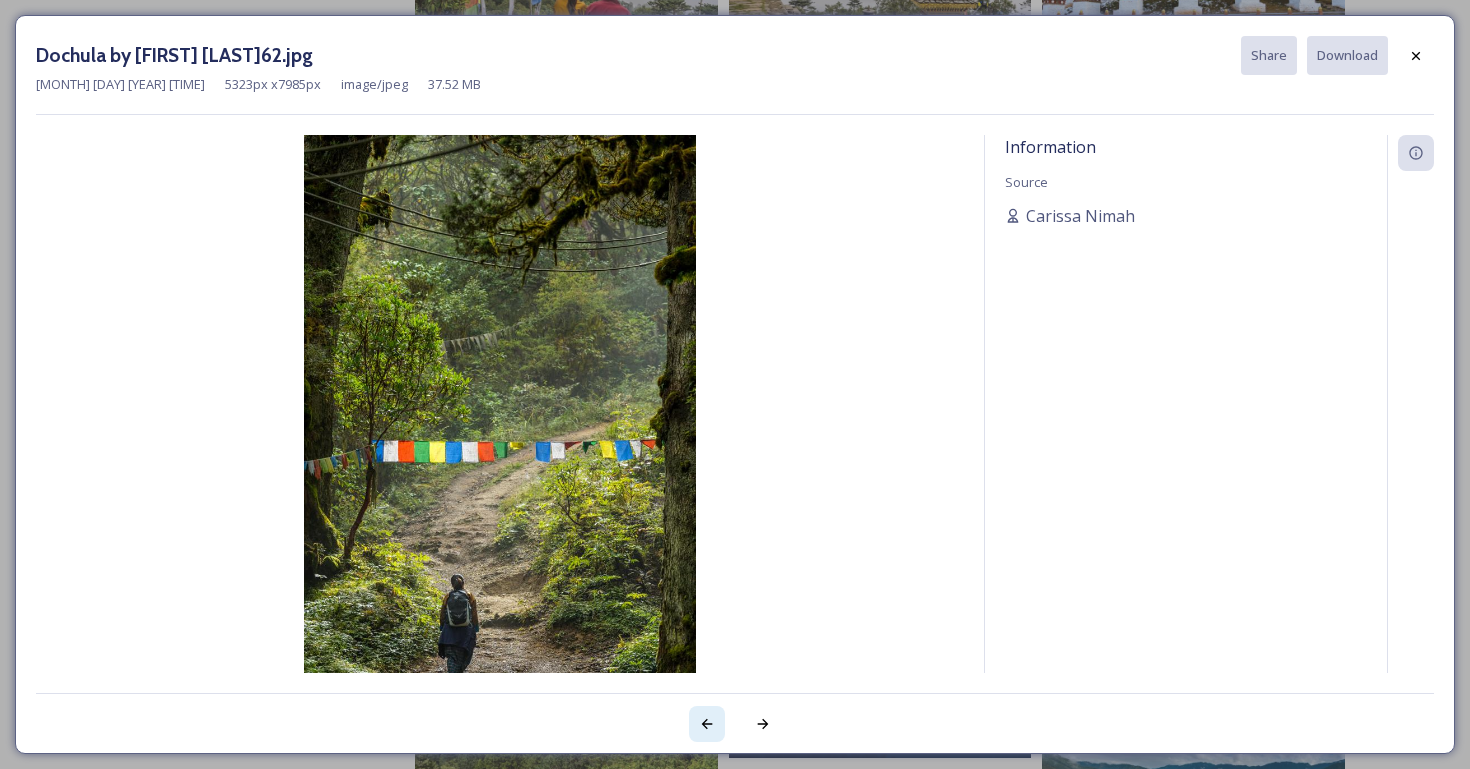 click 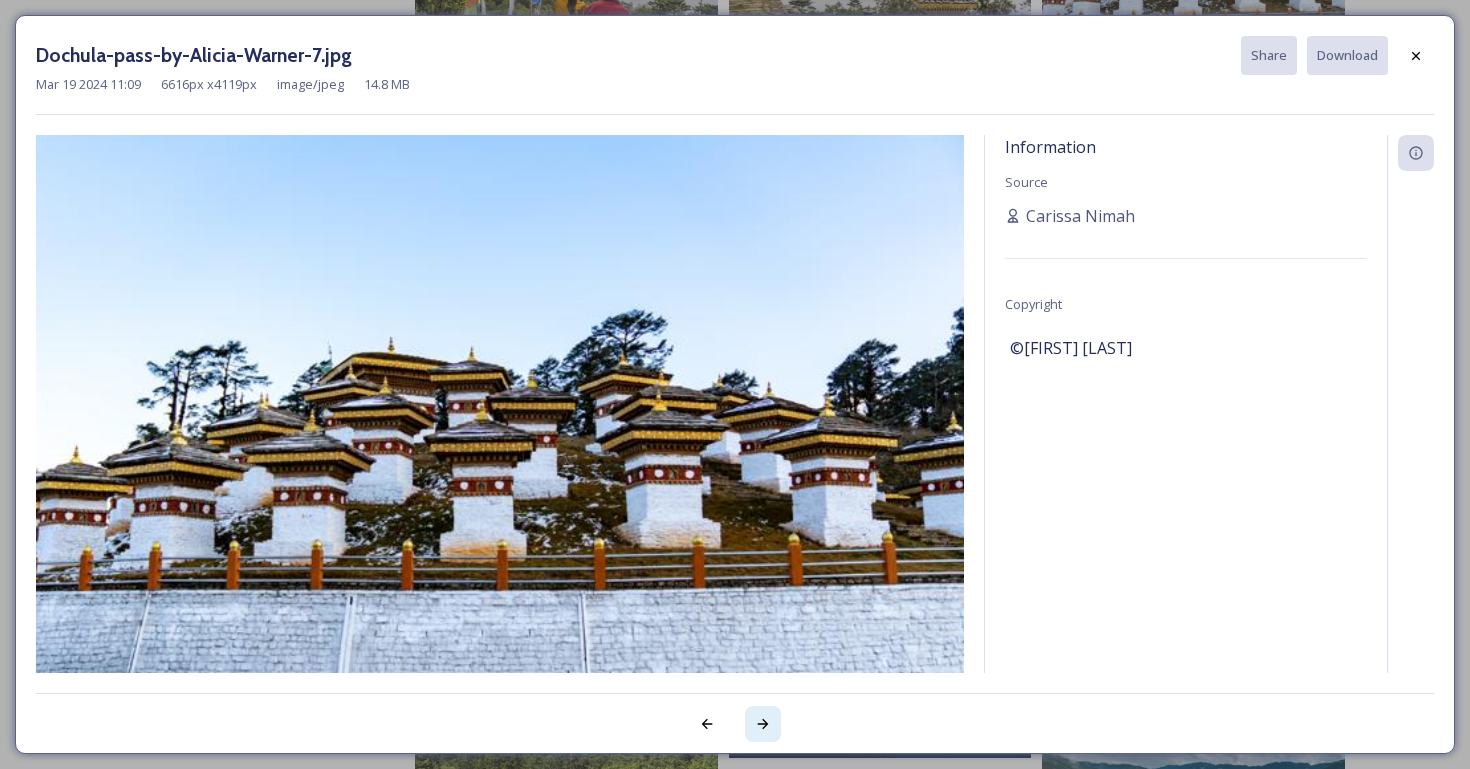 click 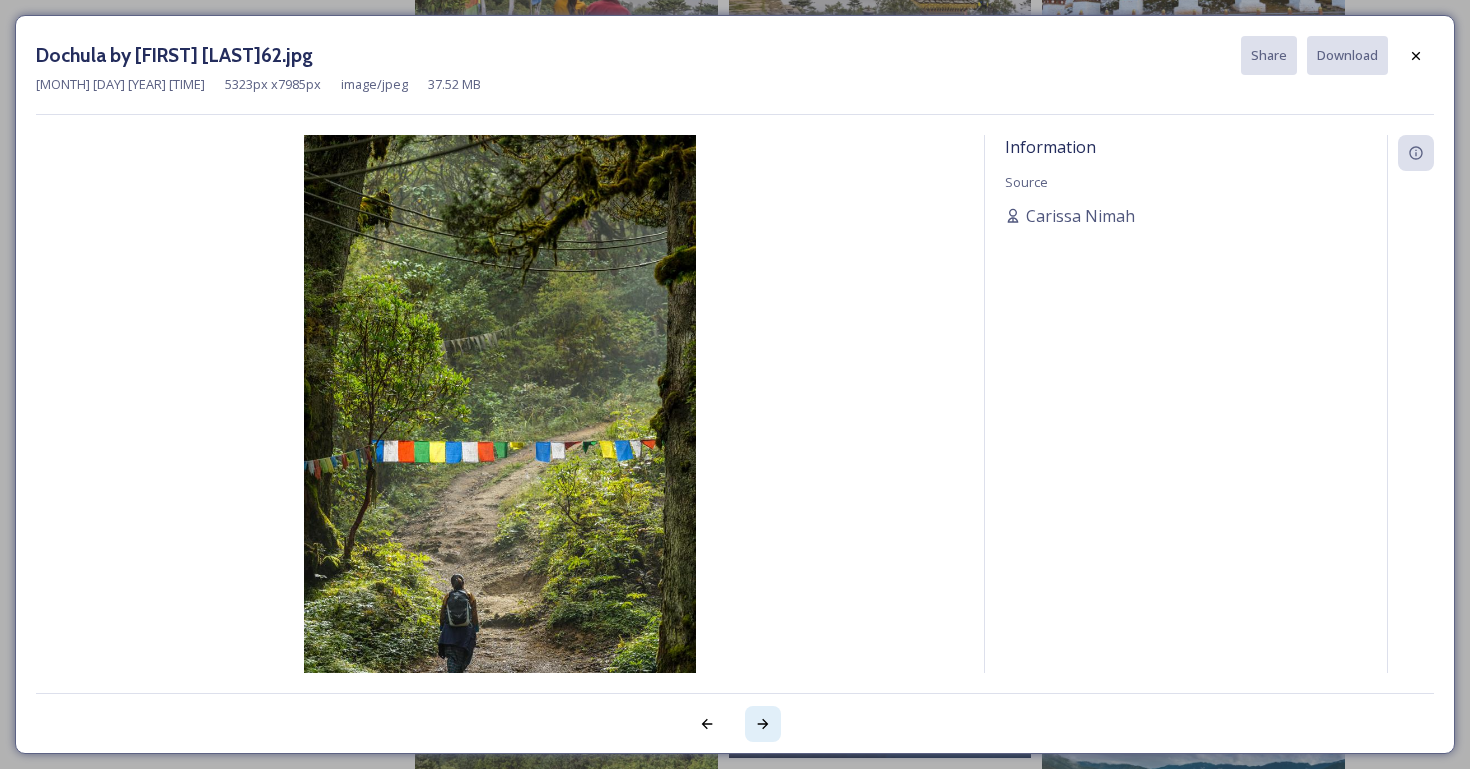 click 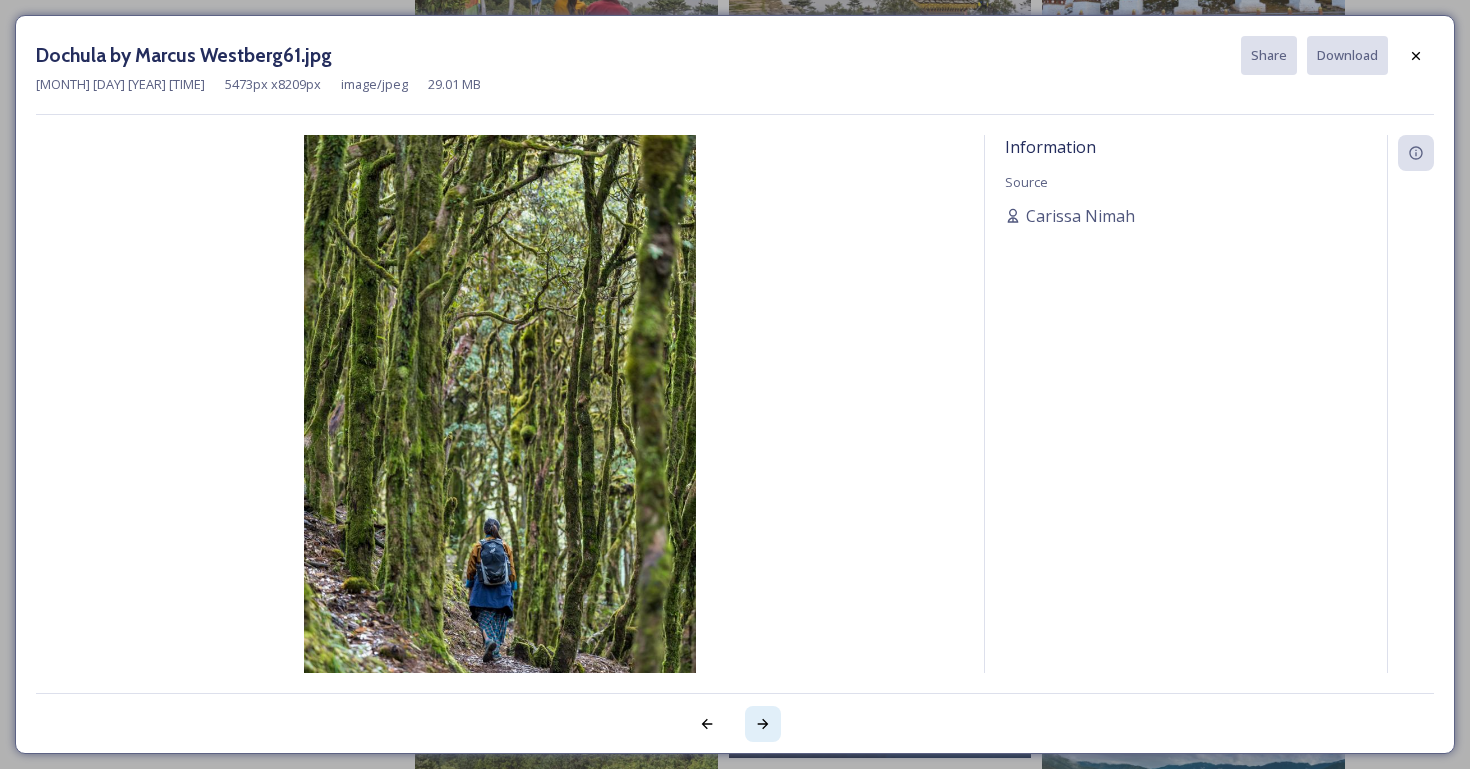 click 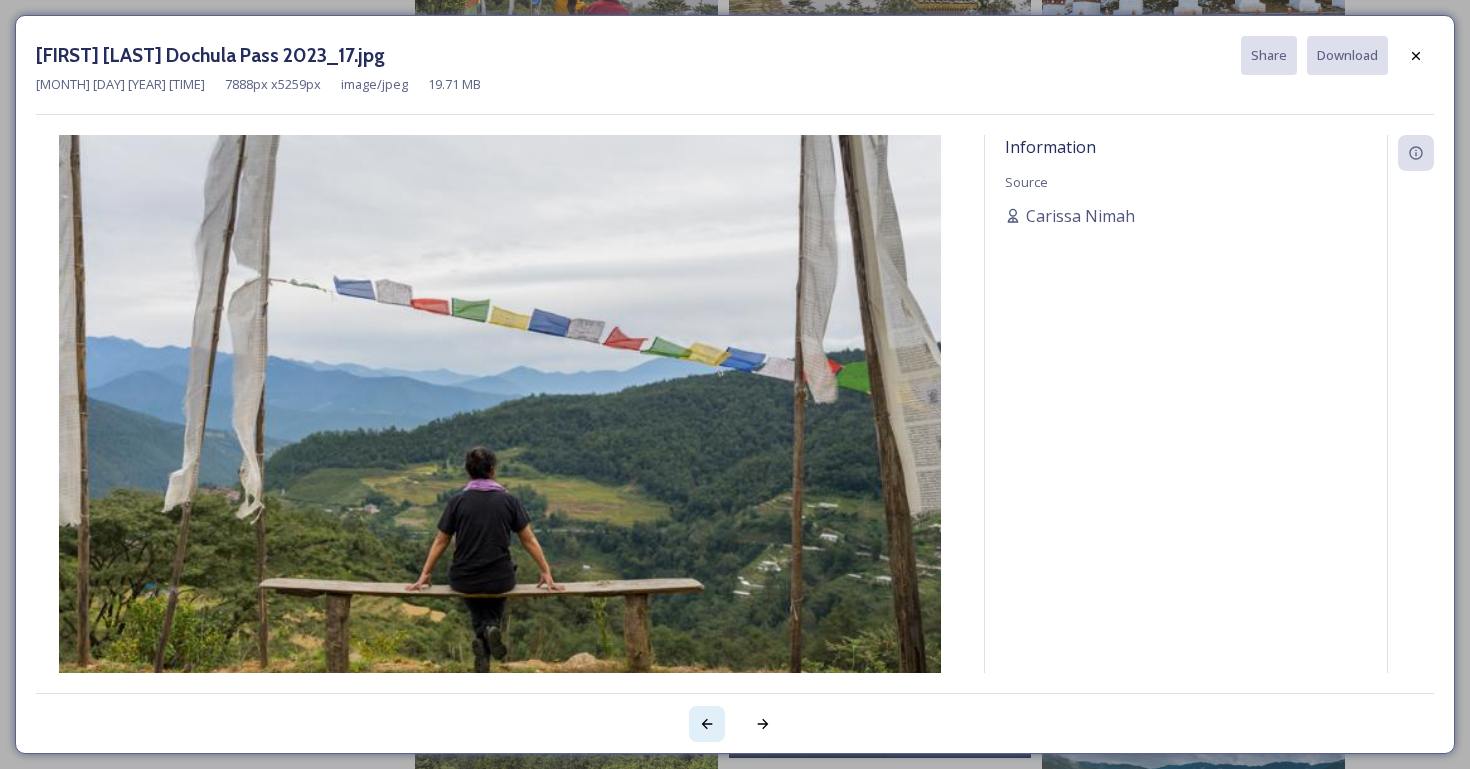 click 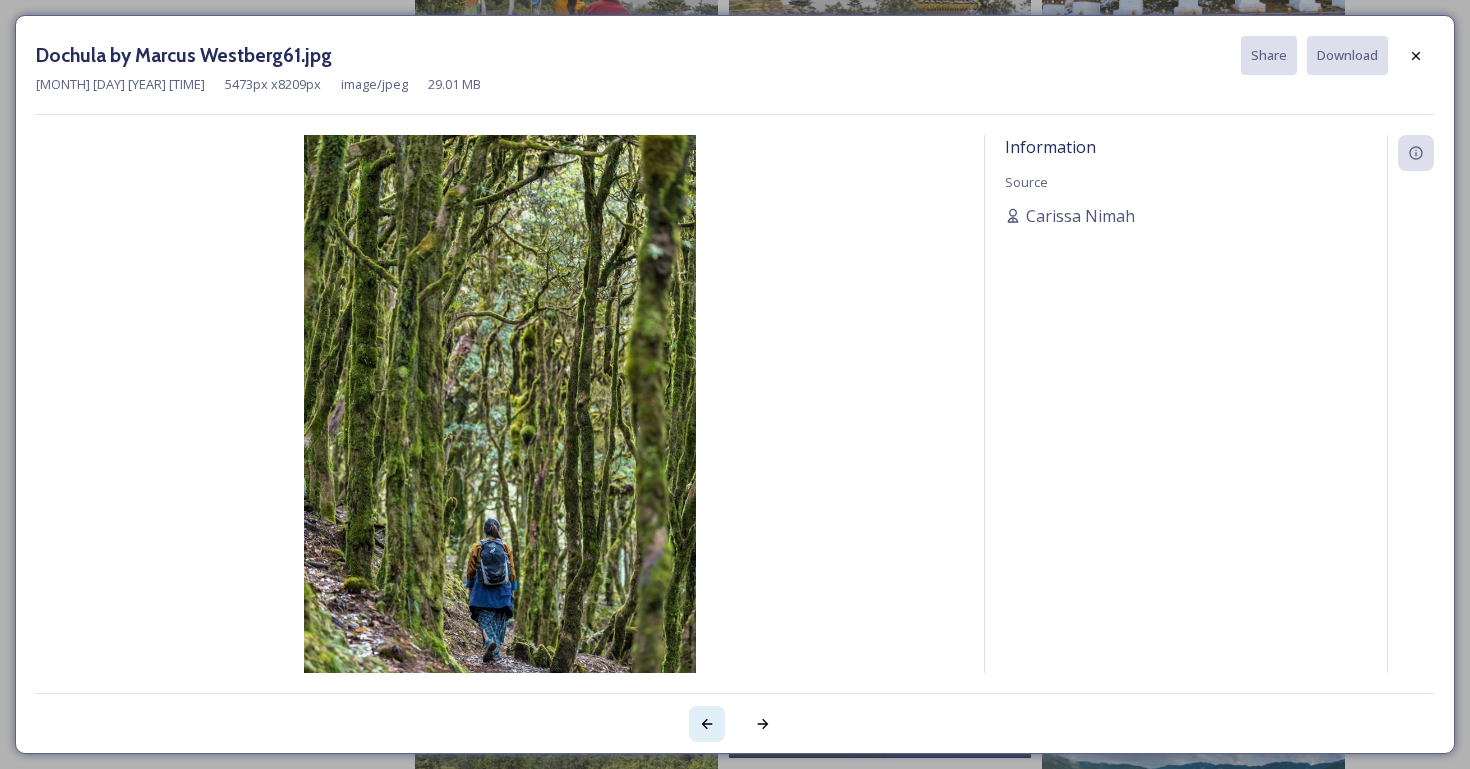 click 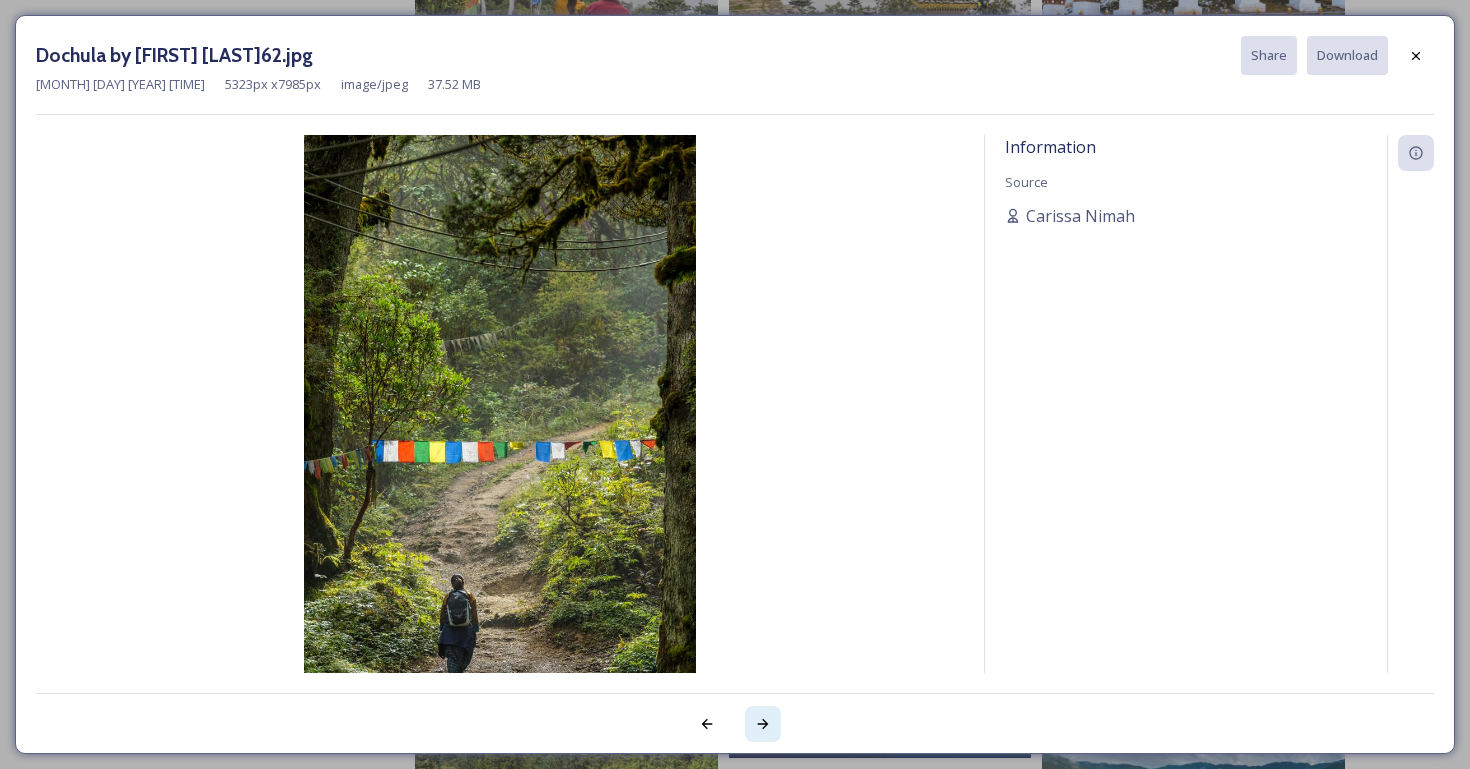 click 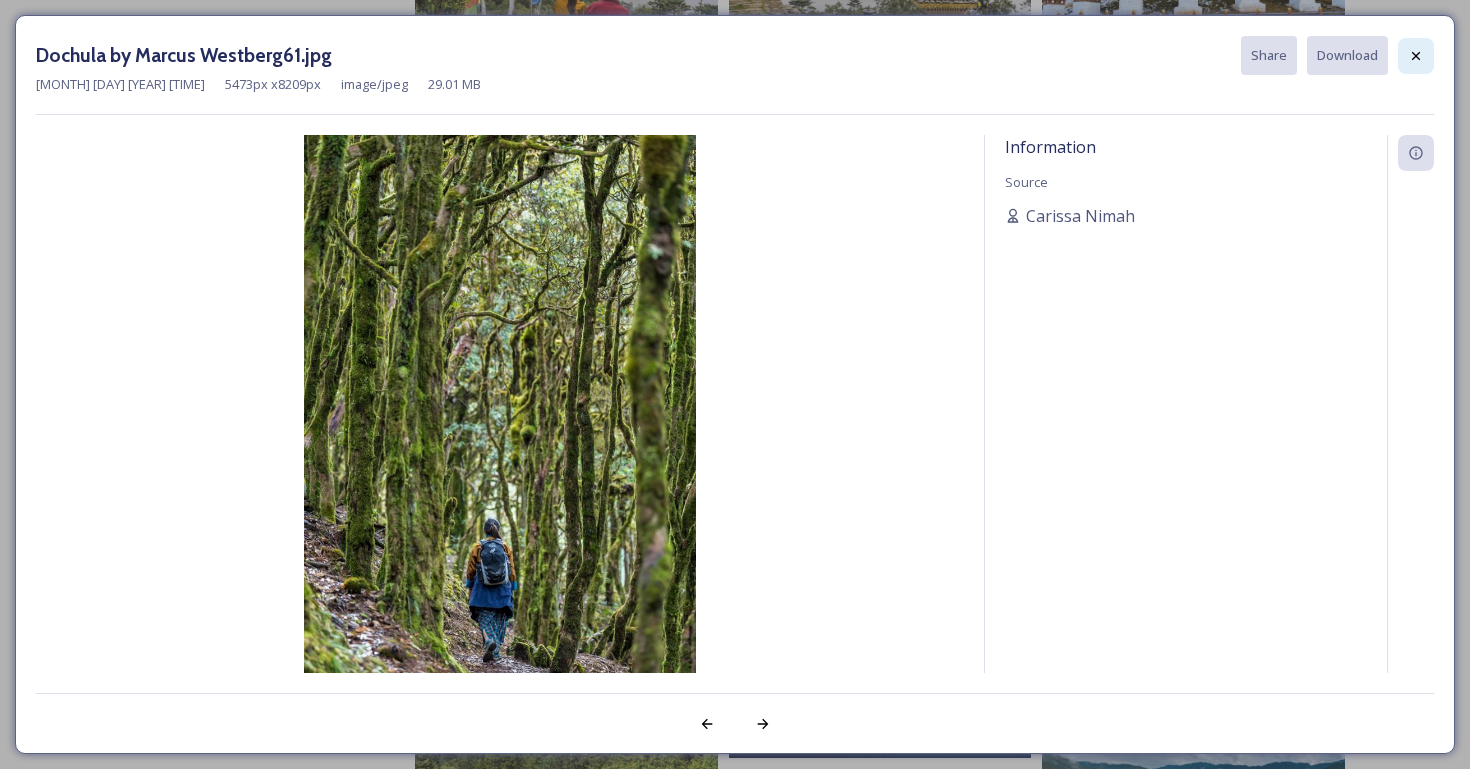 click 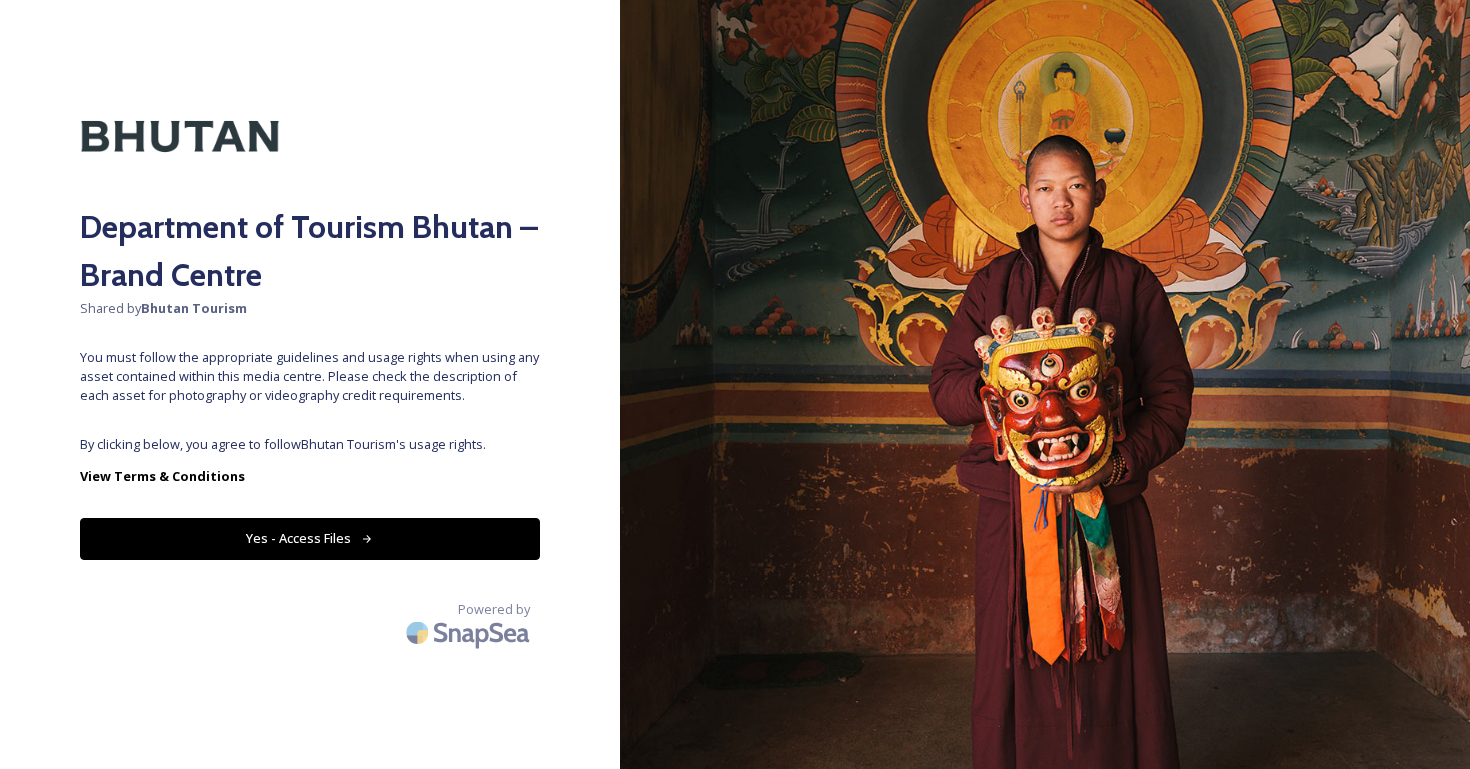 scroll, scrollTop: 0, scrollLeft: 0, axis: both 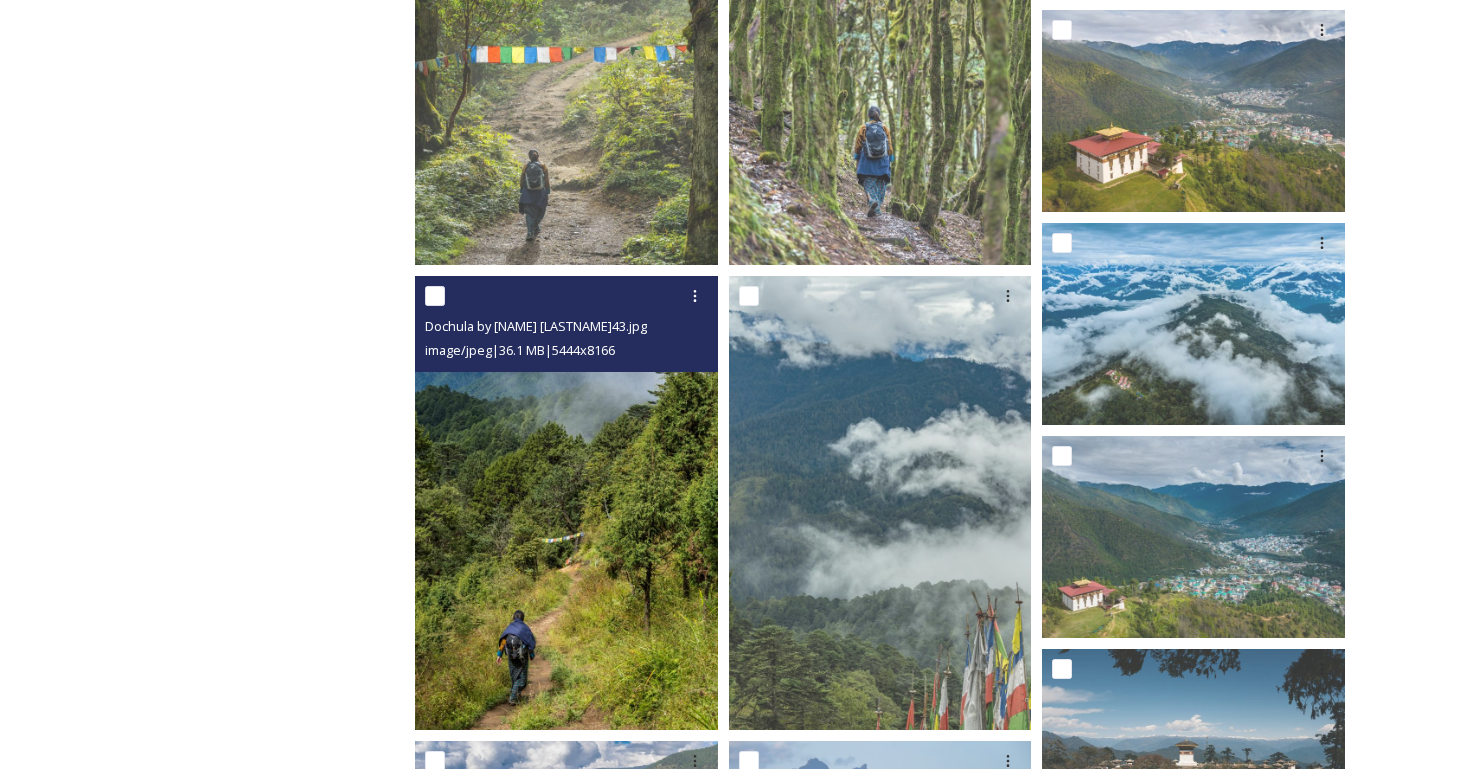 click at bounding box center (566, 503) 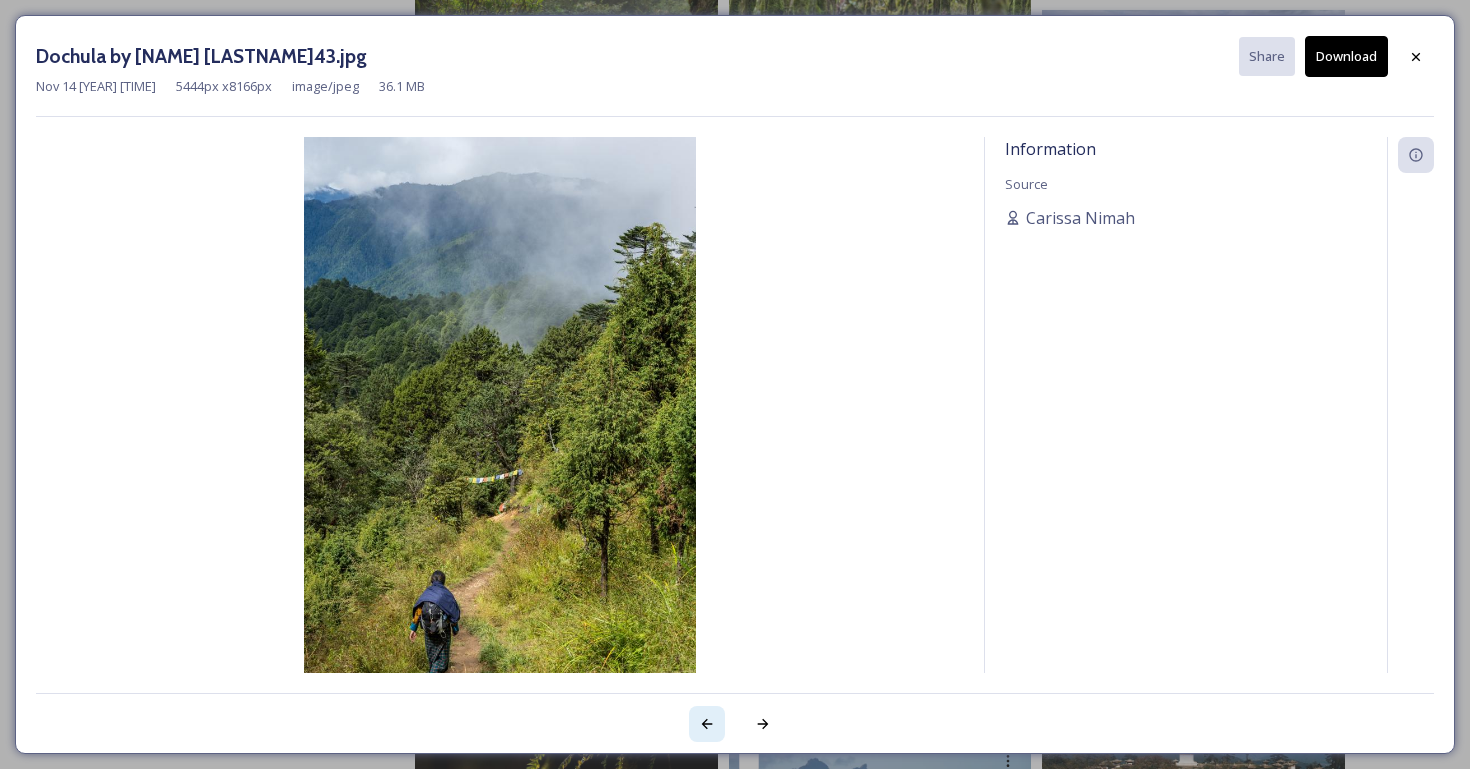 click 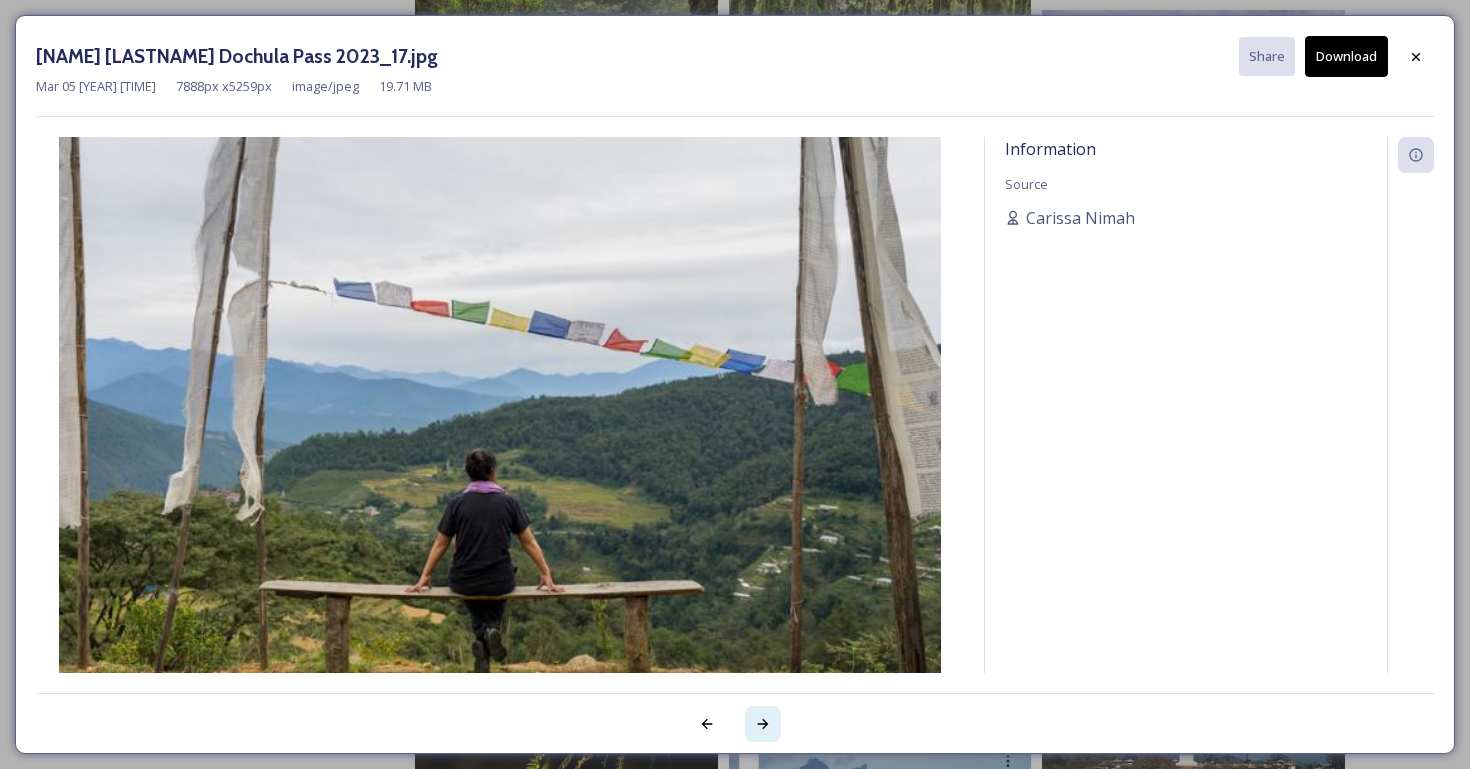 click 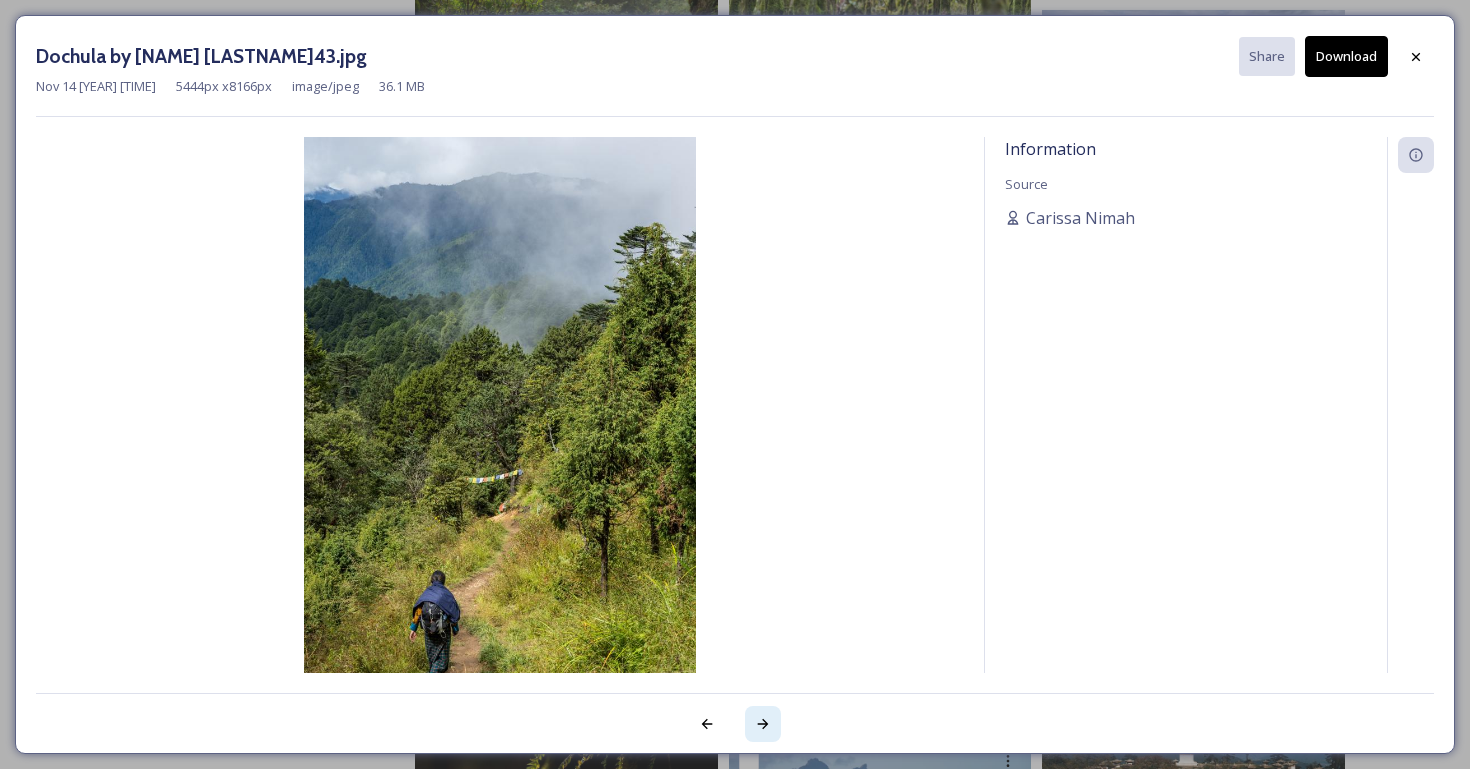 click 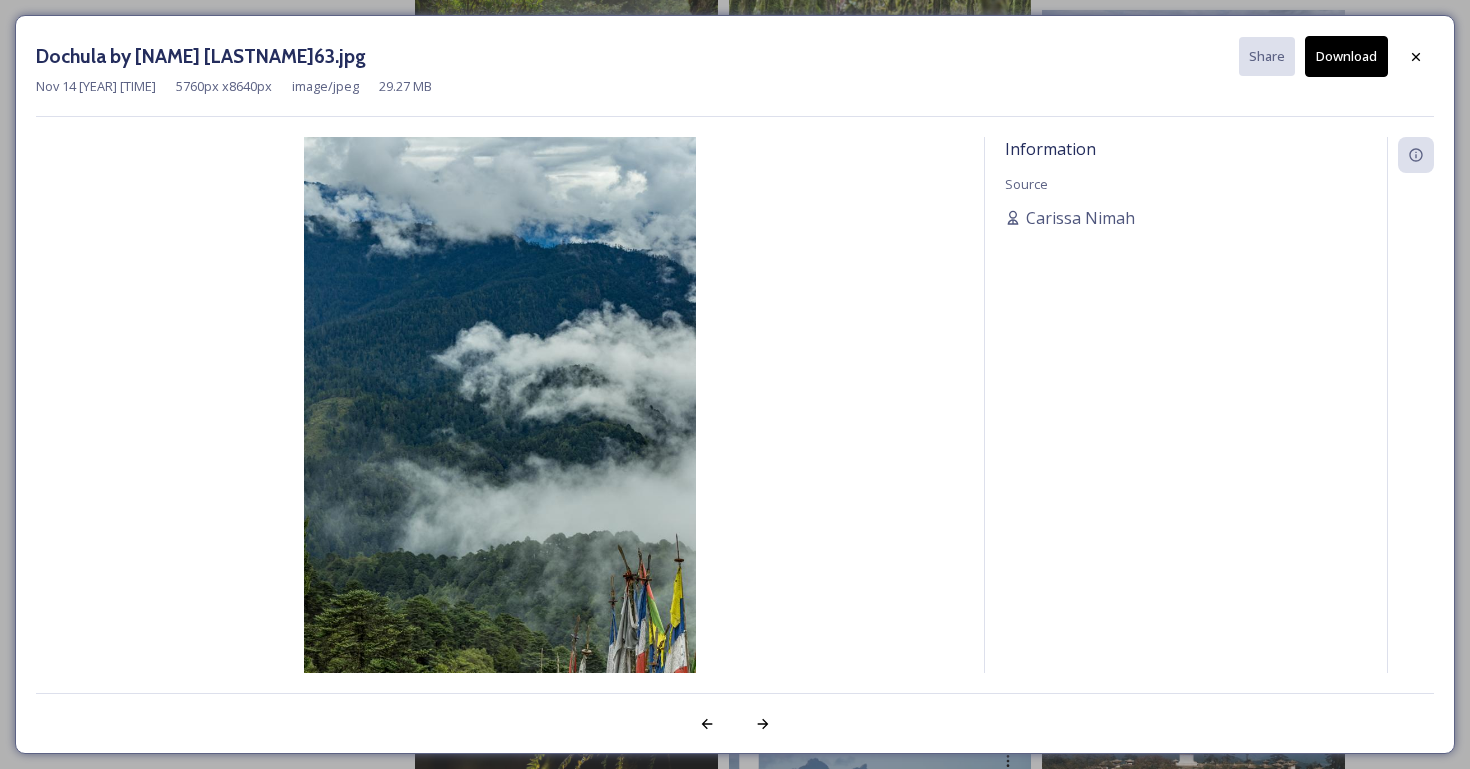 click on "Download" at bounding box center [1346, 56] 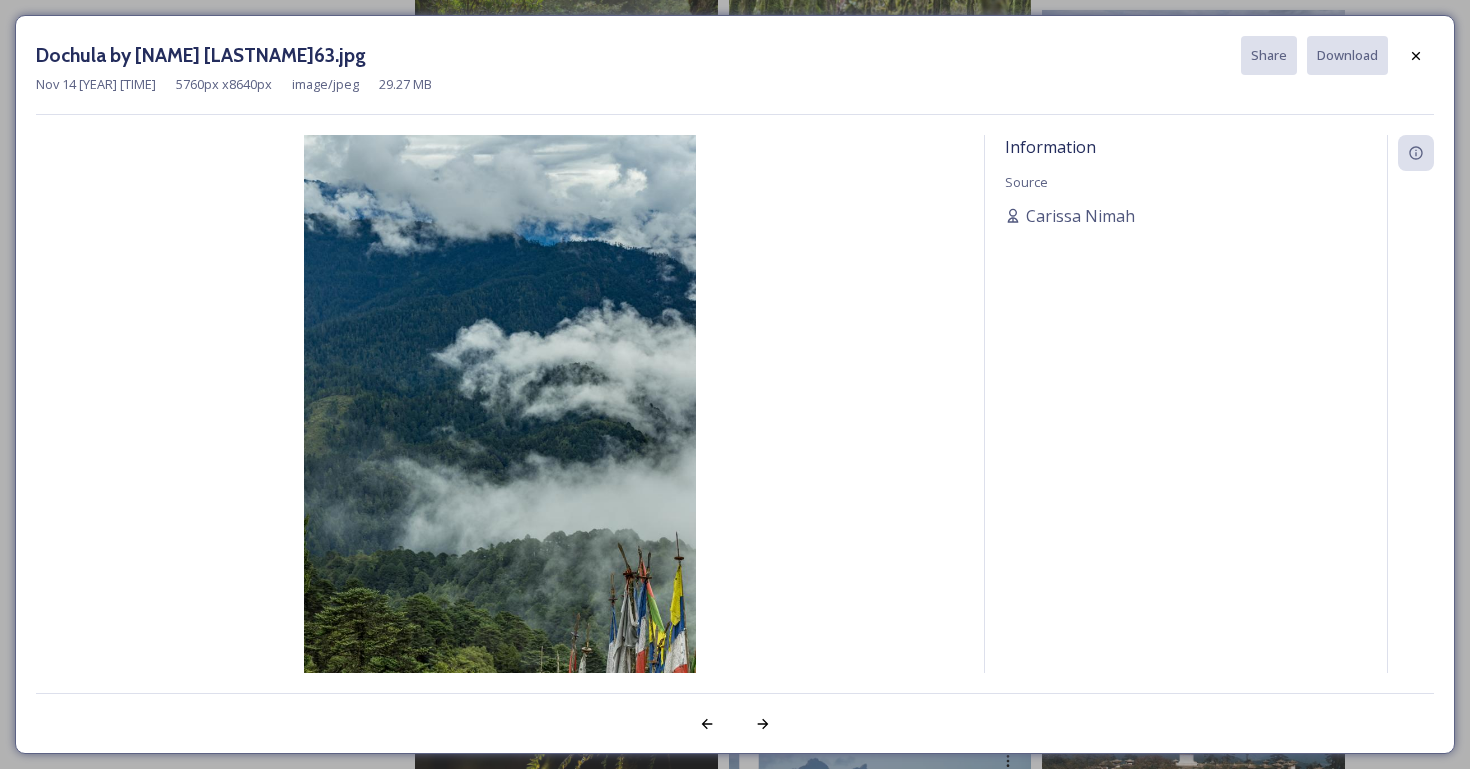 click on "Information Source [FIRST] [LAST]" at bounding box center (1186, 429) 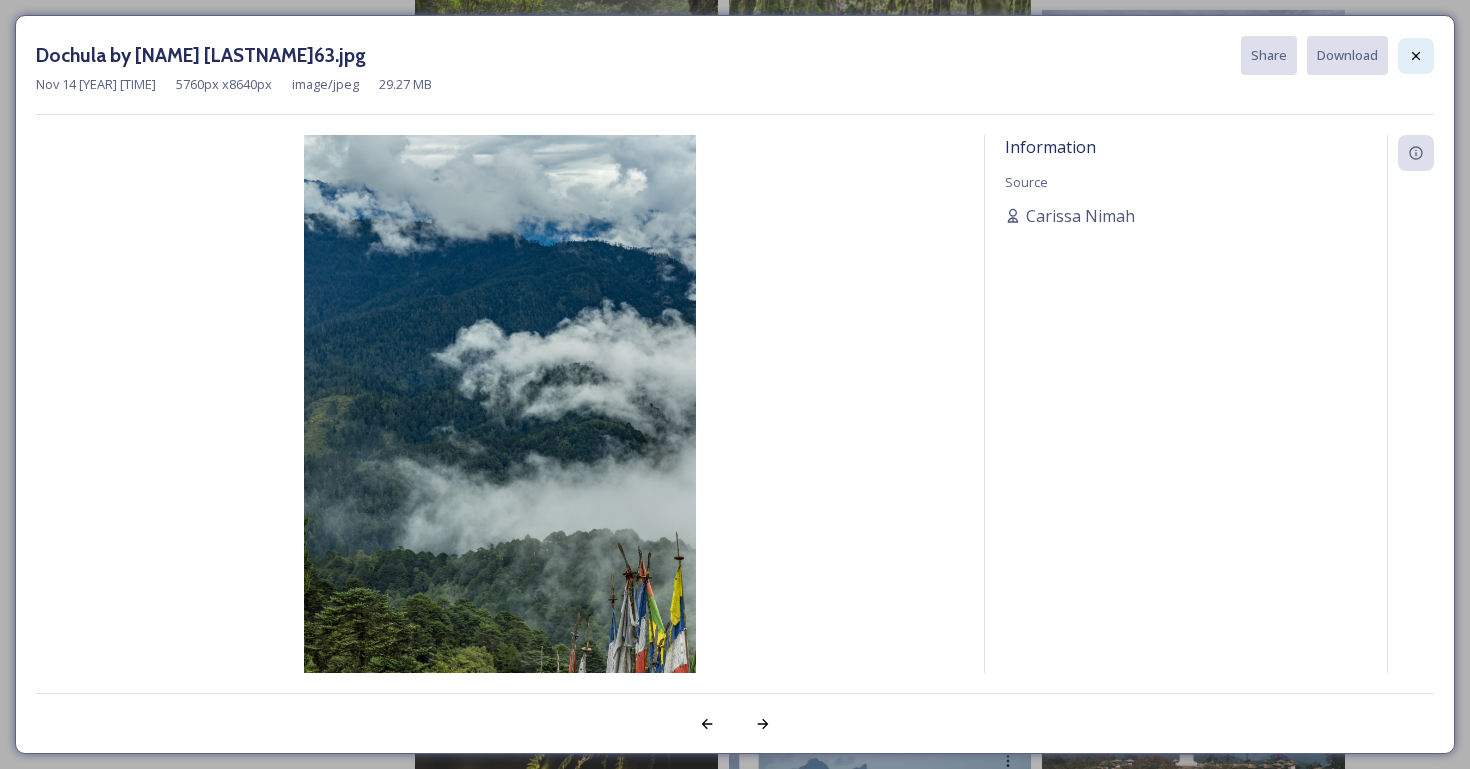 click 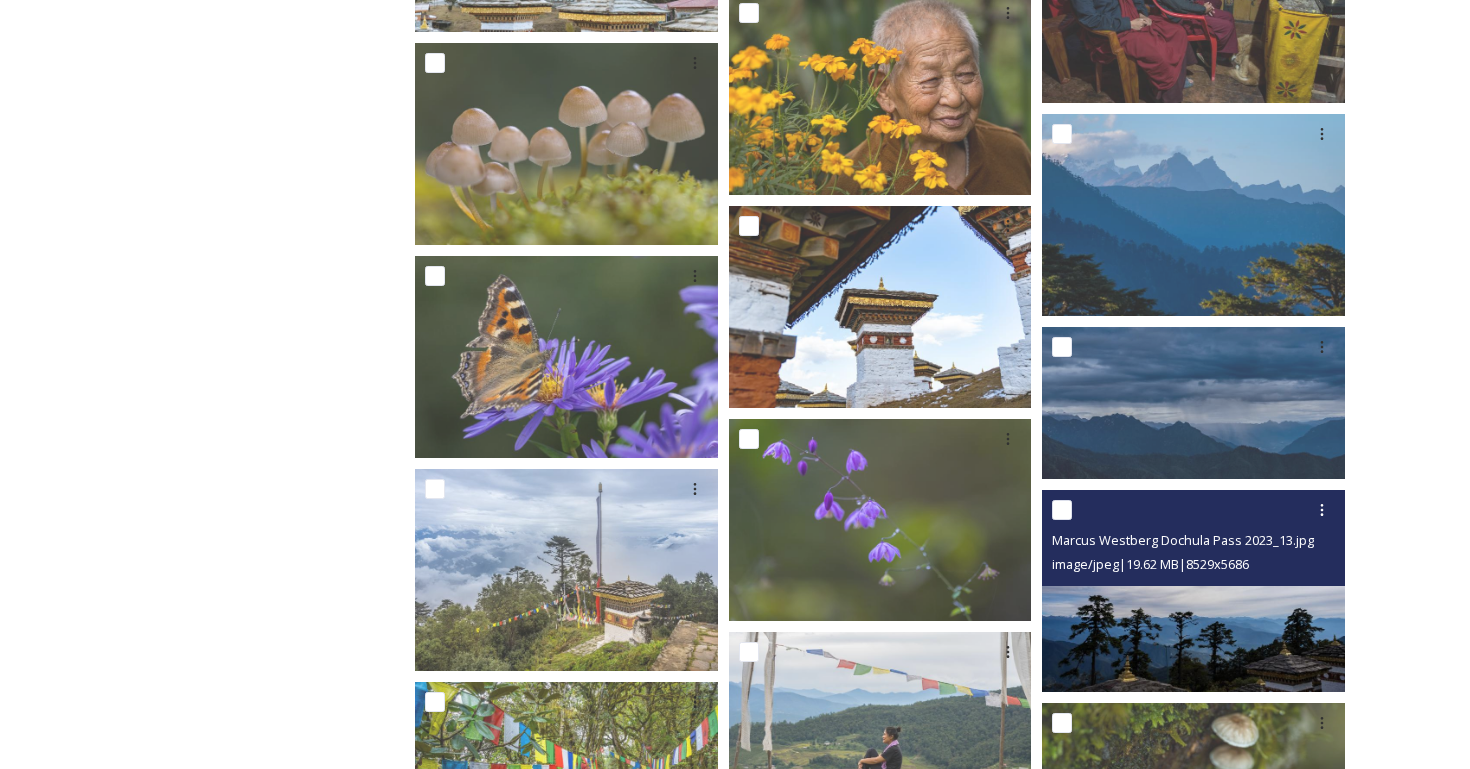 scroll, scrollTop: 5907, scrollLeft: 0, axis: vertical 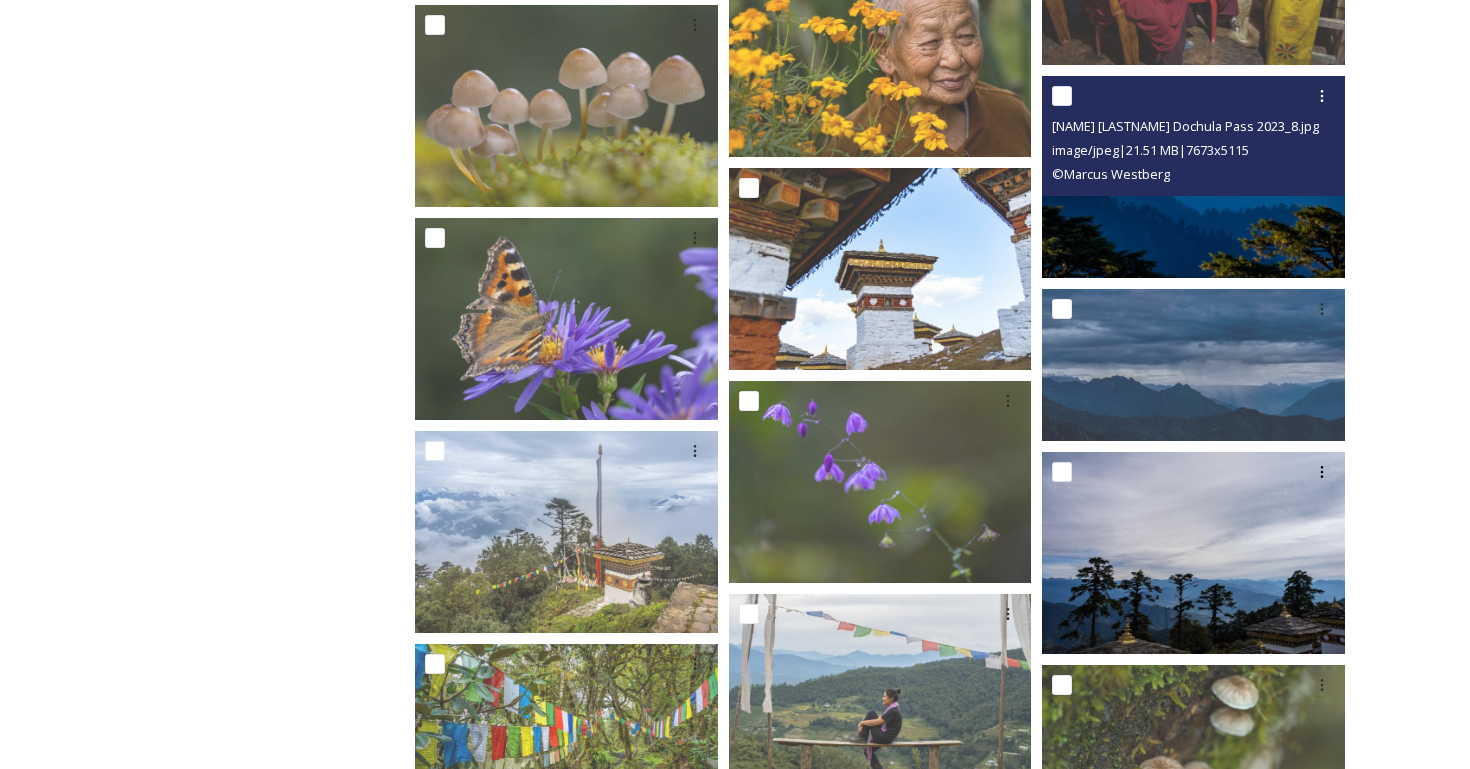 click at bounding box center [1193, 177] 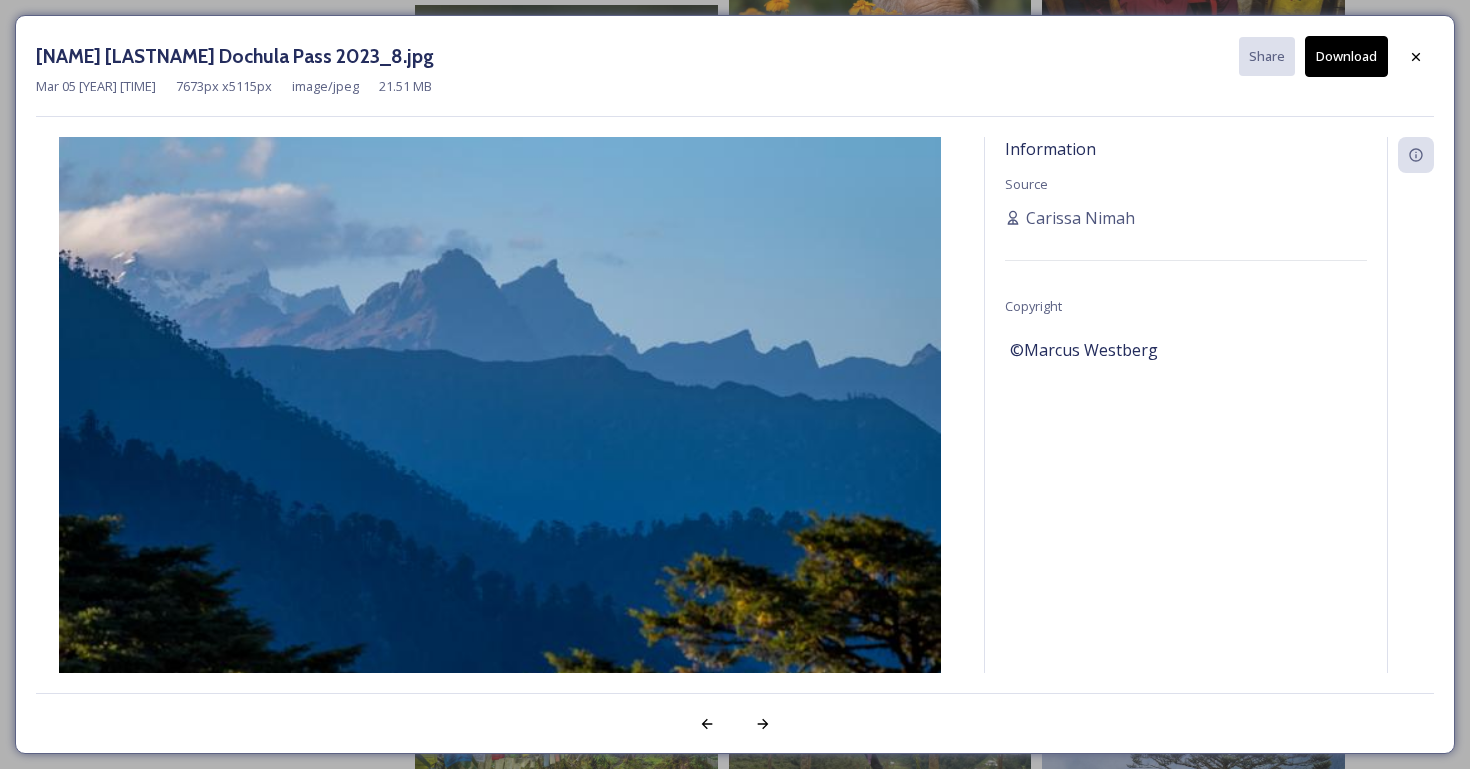 click on "Download" at bounding box center (1346, 56) 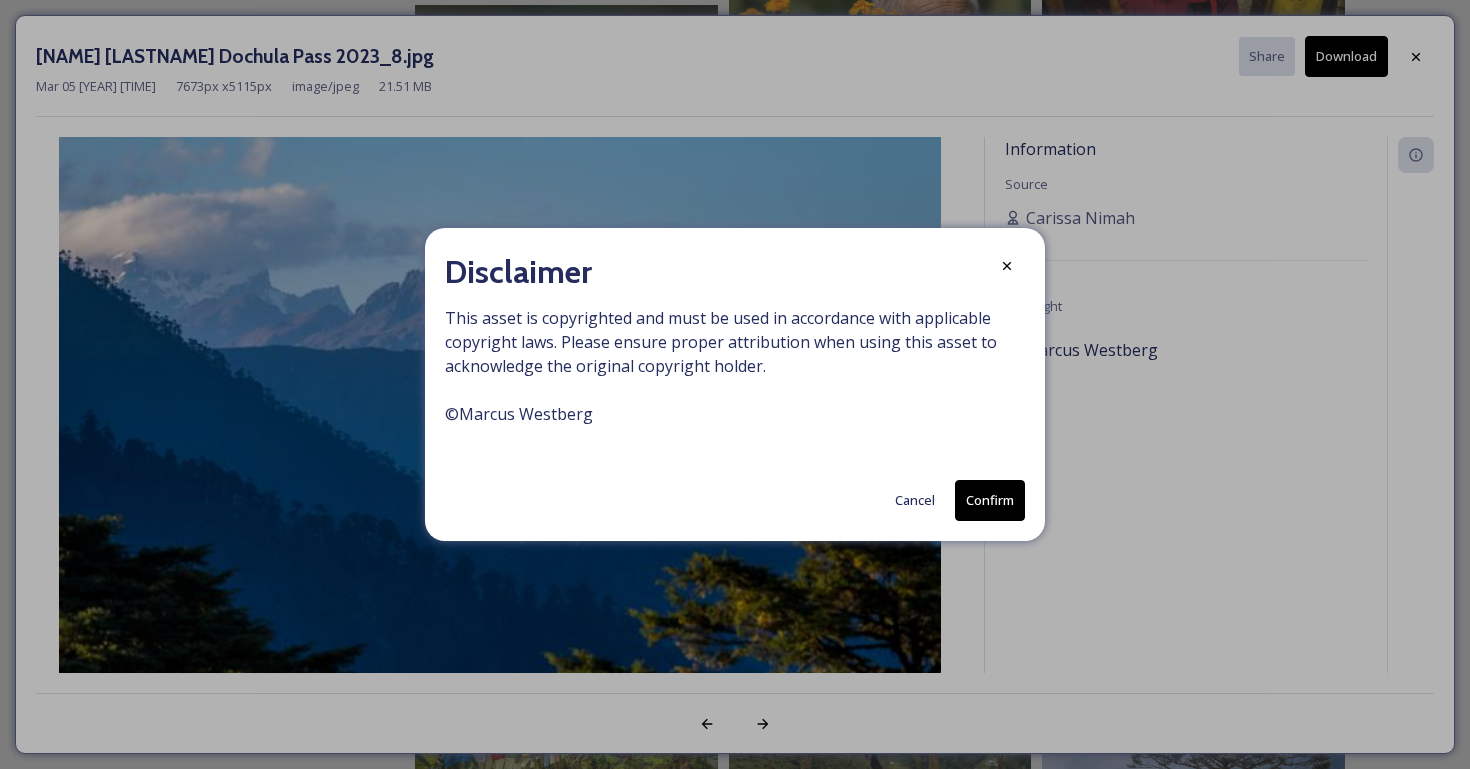 click on "Confirm" at bounding box center (990, 500) 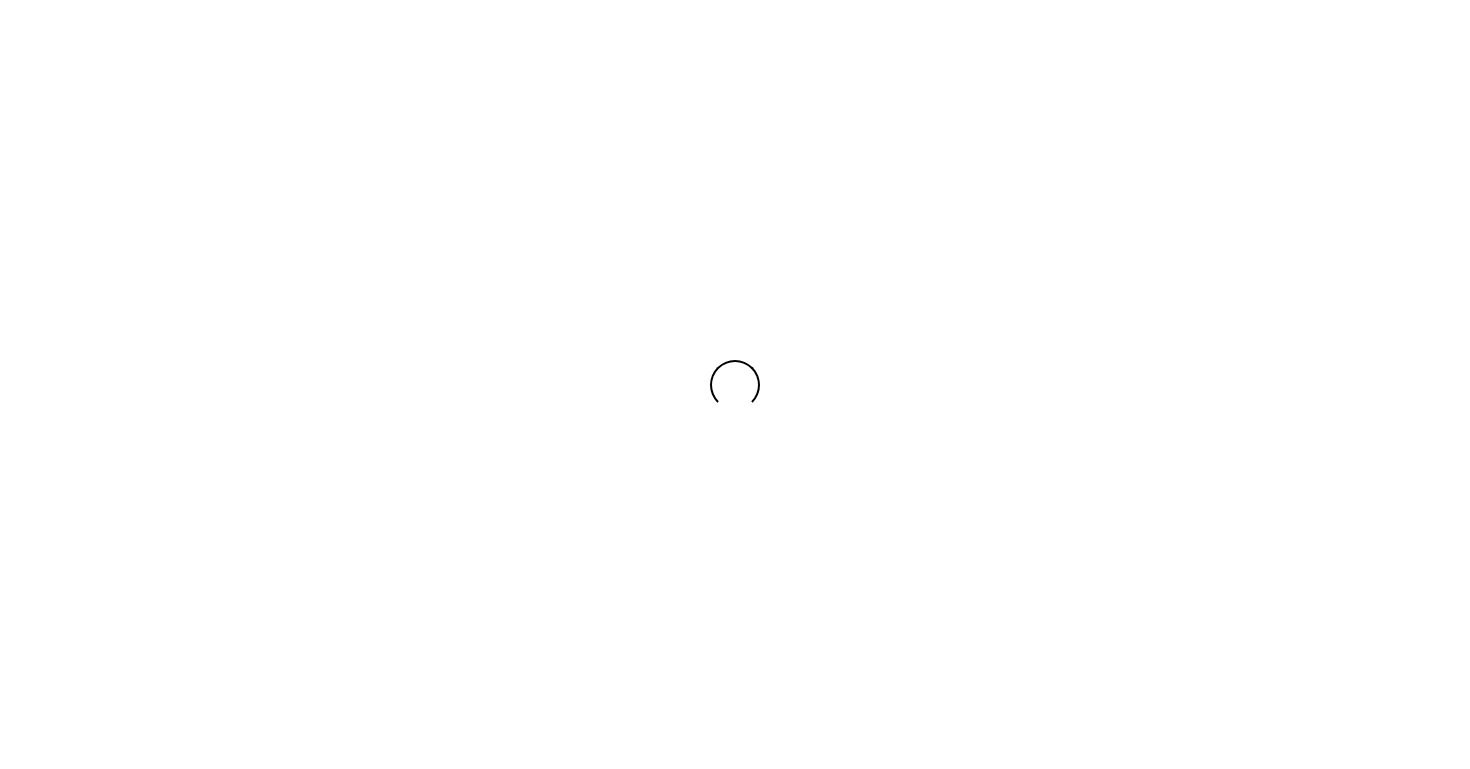 scroll, scrollTop: 0, scrollLeft: 0, axis: both 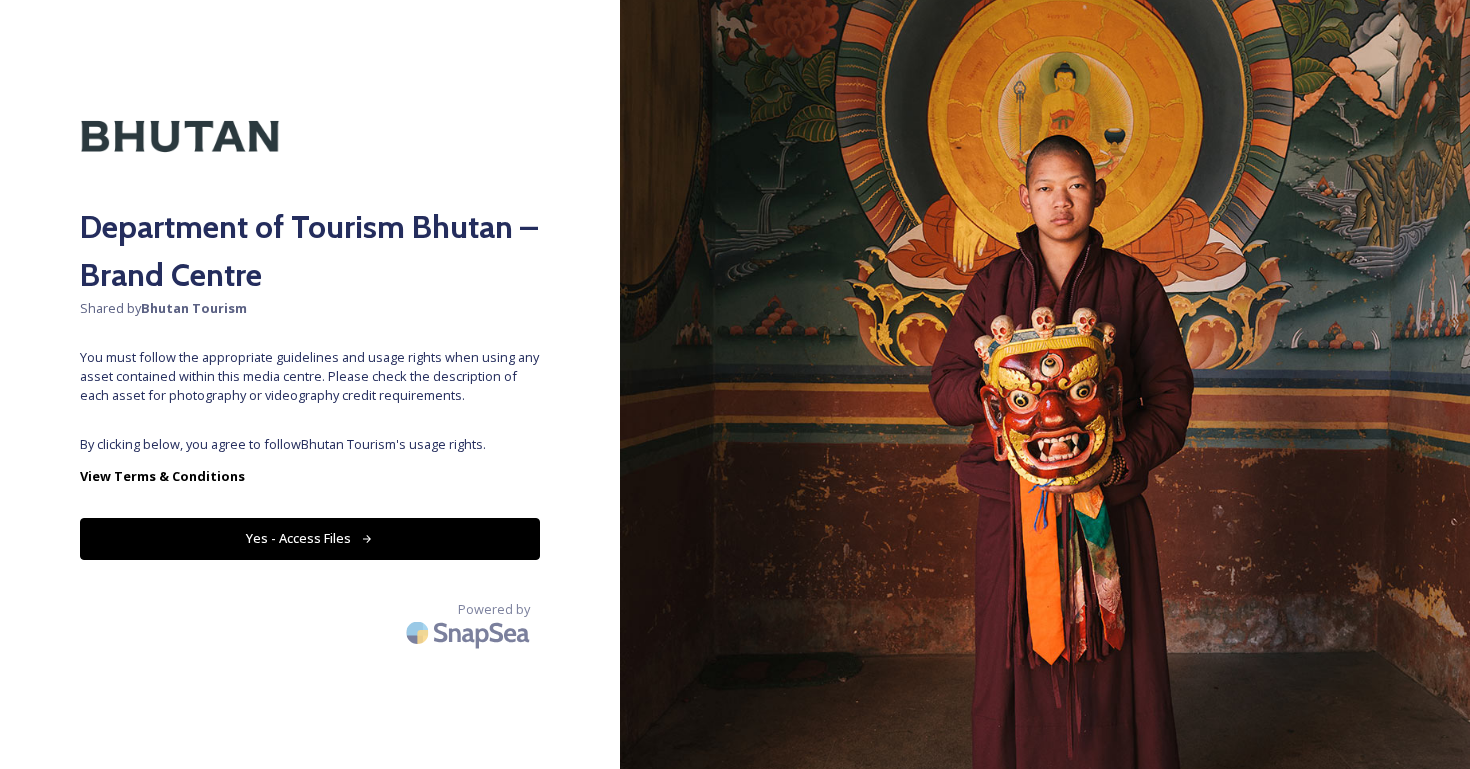 click on "Yes - Access Files" at bounding box center (310, 538) 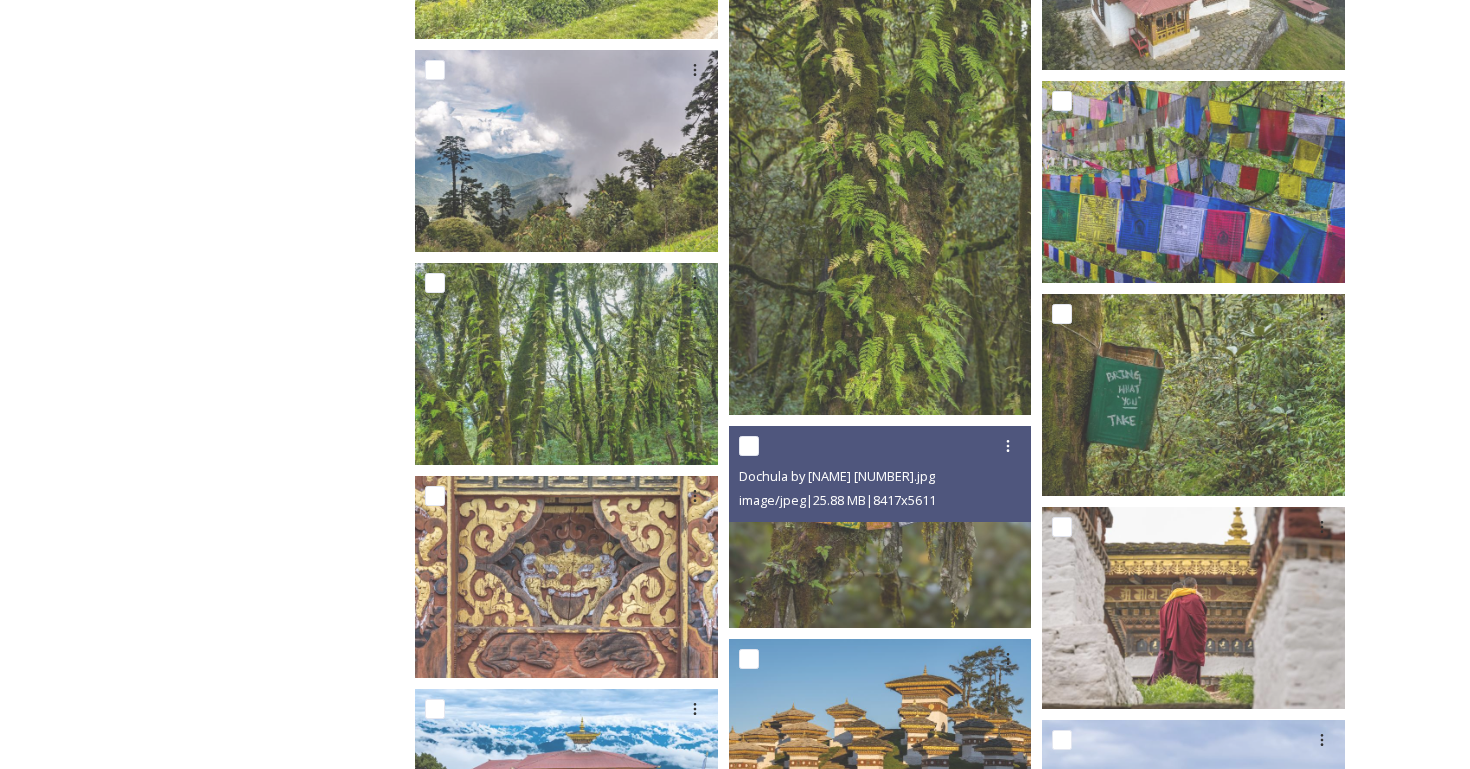 scroll, scrollTop: 3807, scrollLeft: 0, axis: vertical 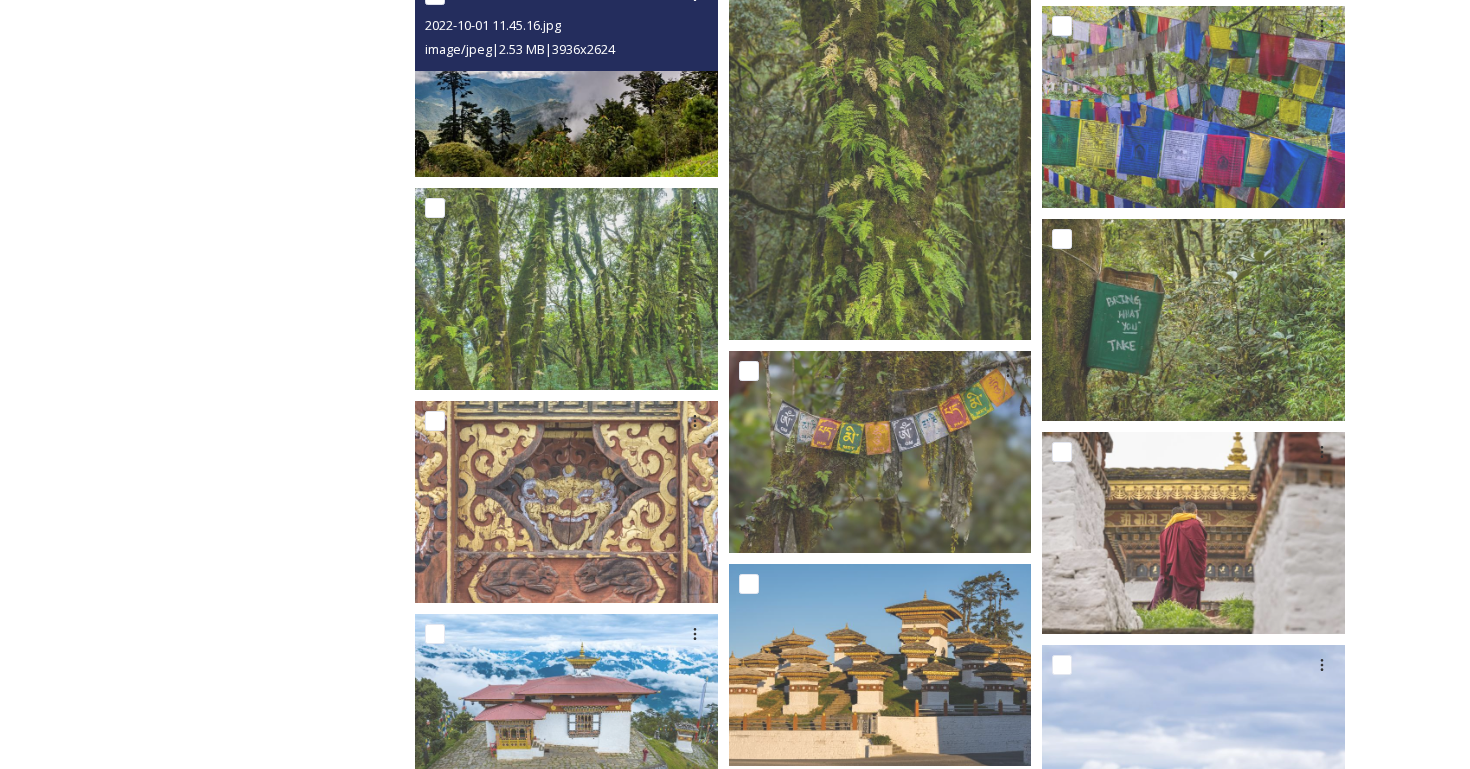 click at bounding box center (566, 76) 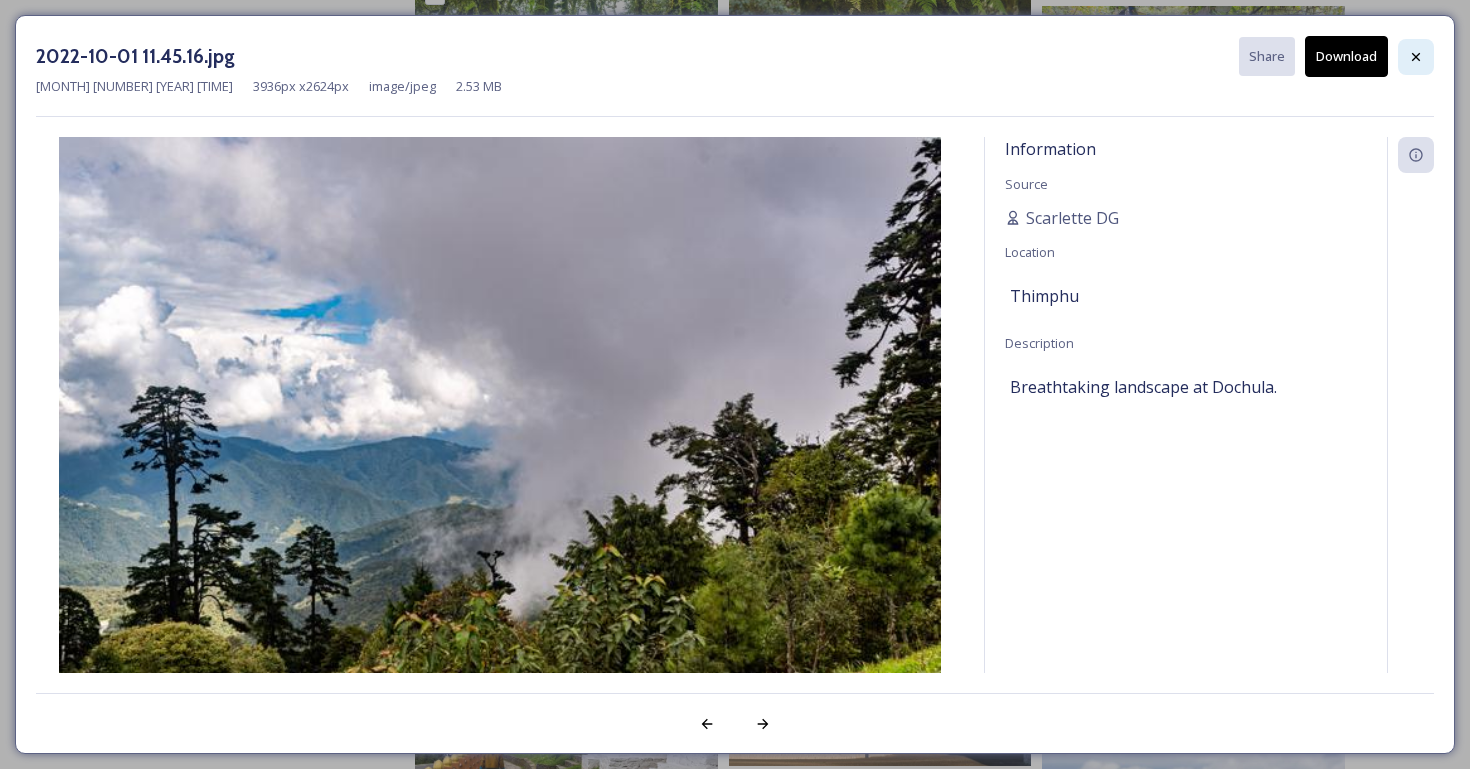 click 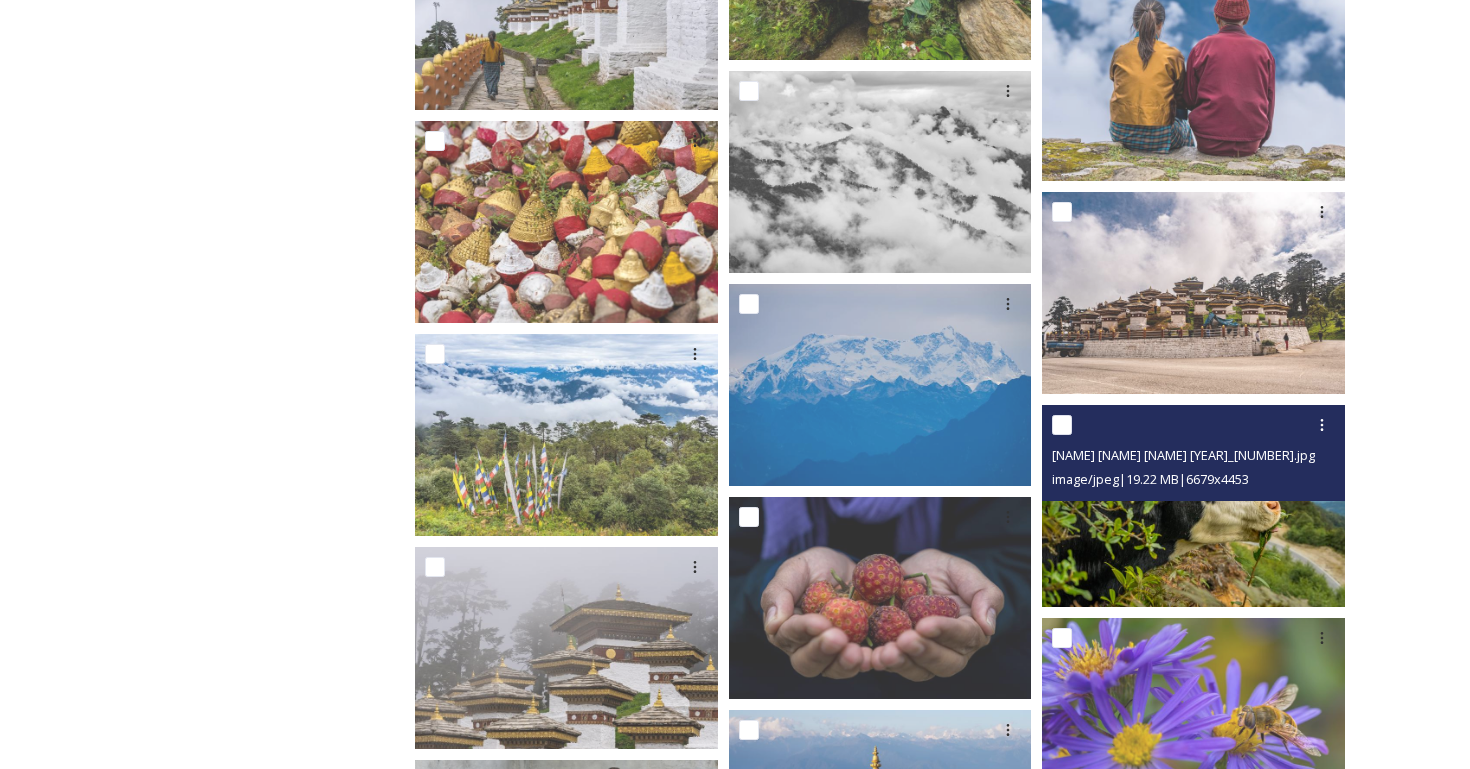 scroll, scrollTop: 4692, scrollLeft: 0, axis: vertical 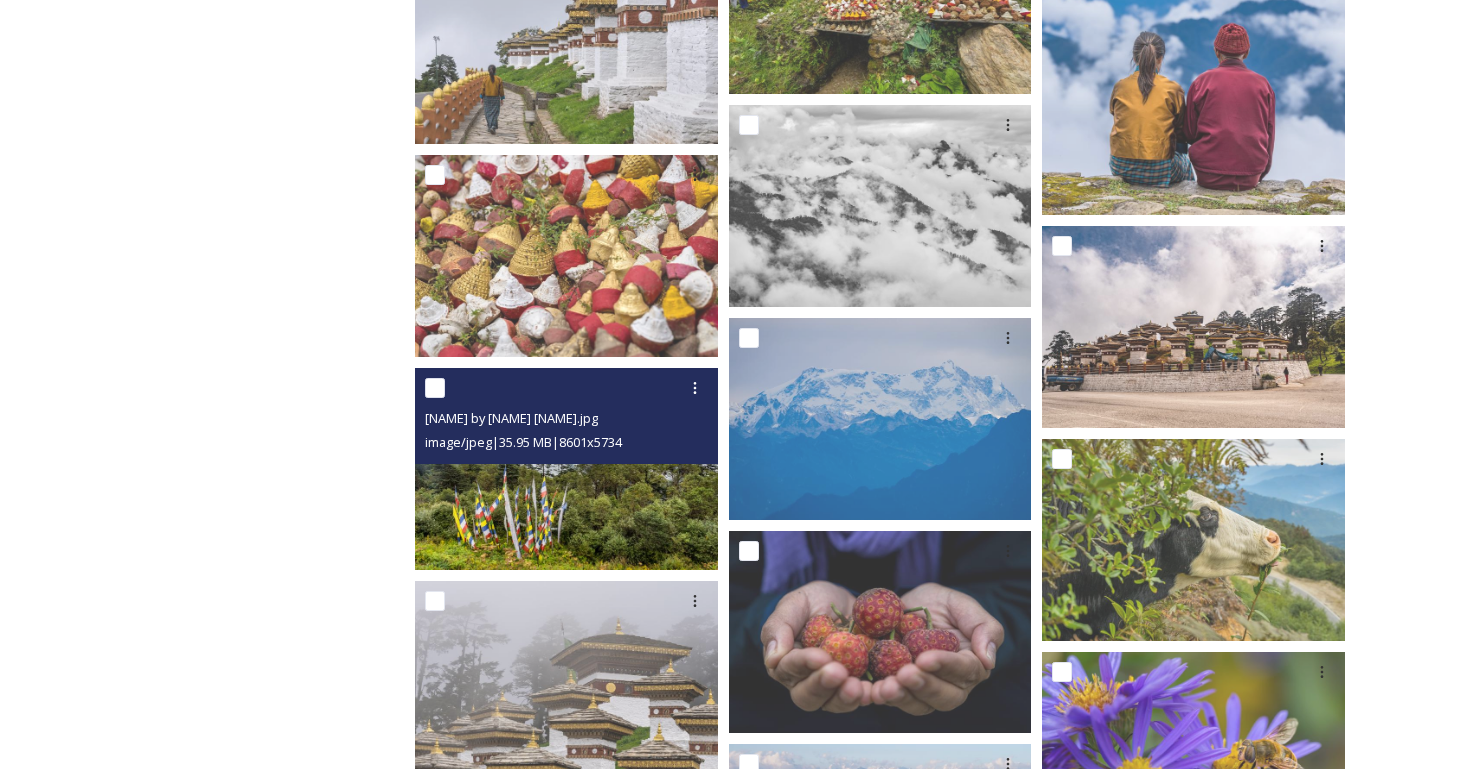 click at bounding box center (566, 469) 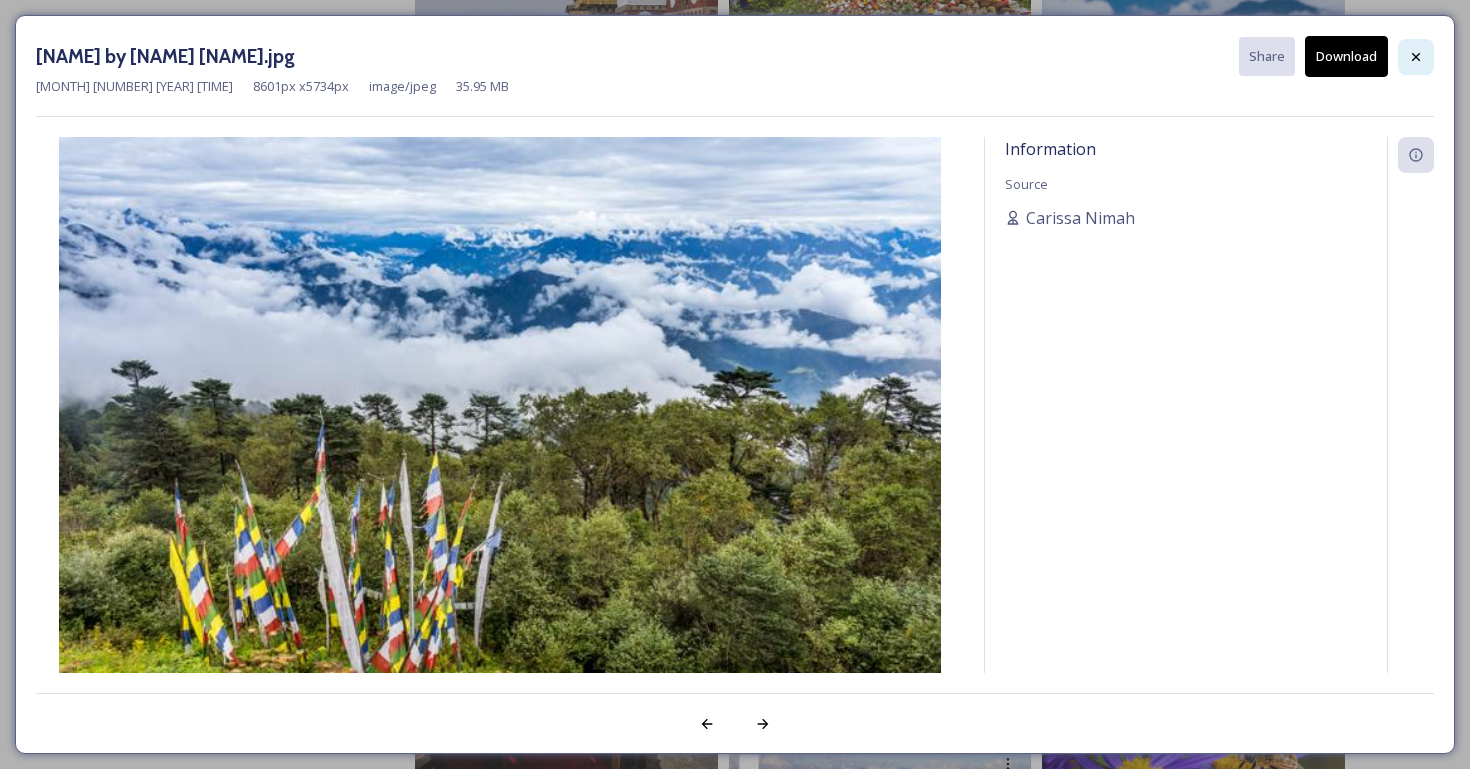 click 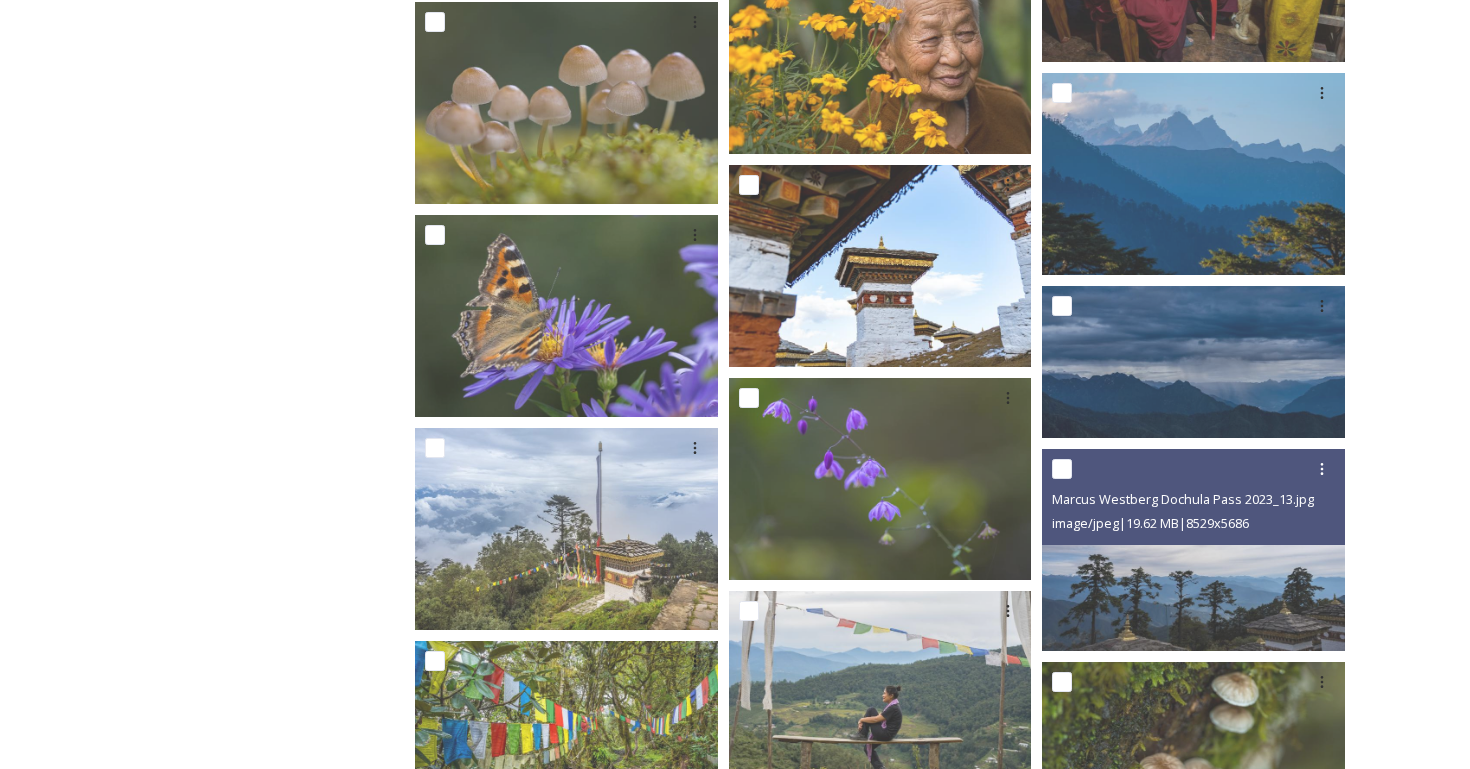 scroll, scrollTop: 5876, scrollLeft: 0, axis: vertical 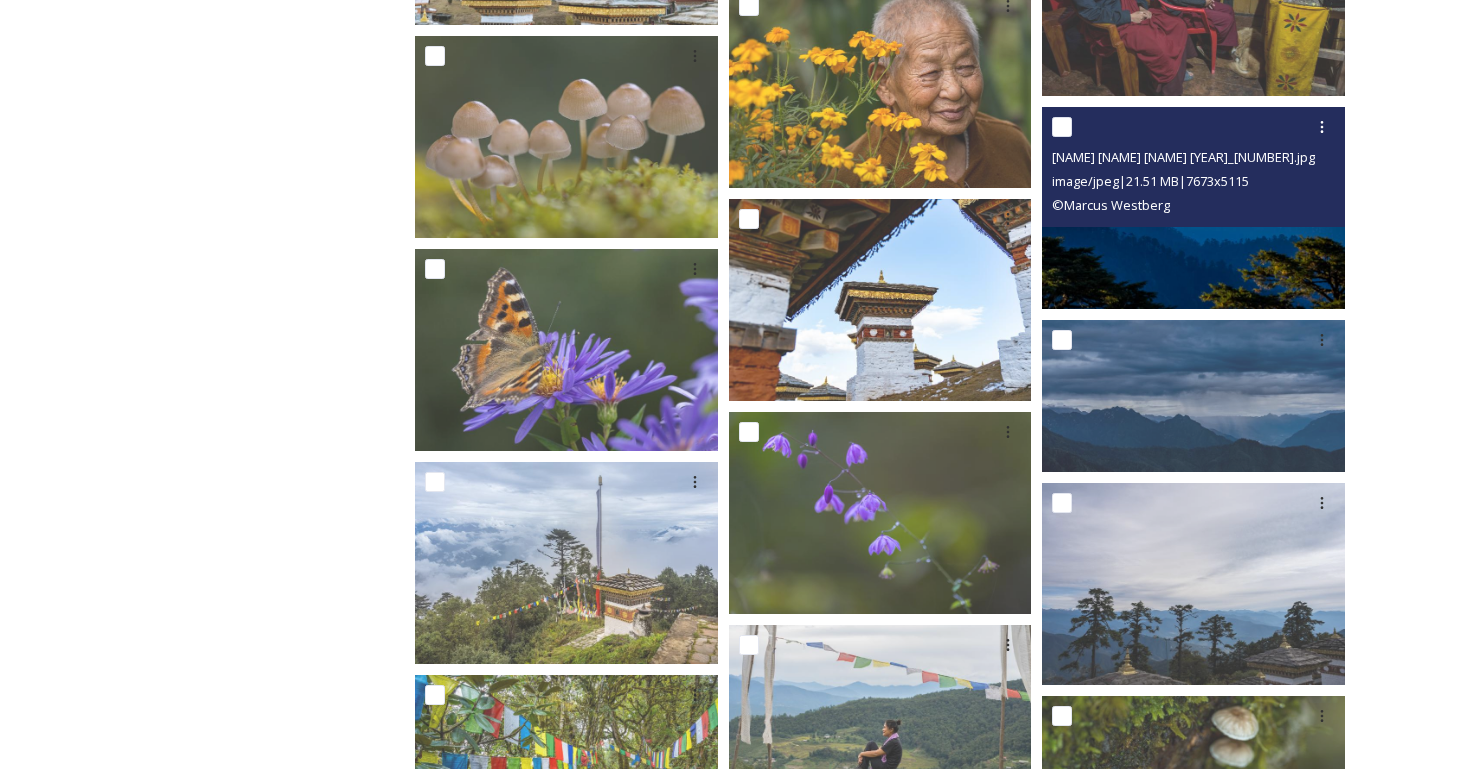 click at bounding box center [1193, 208] 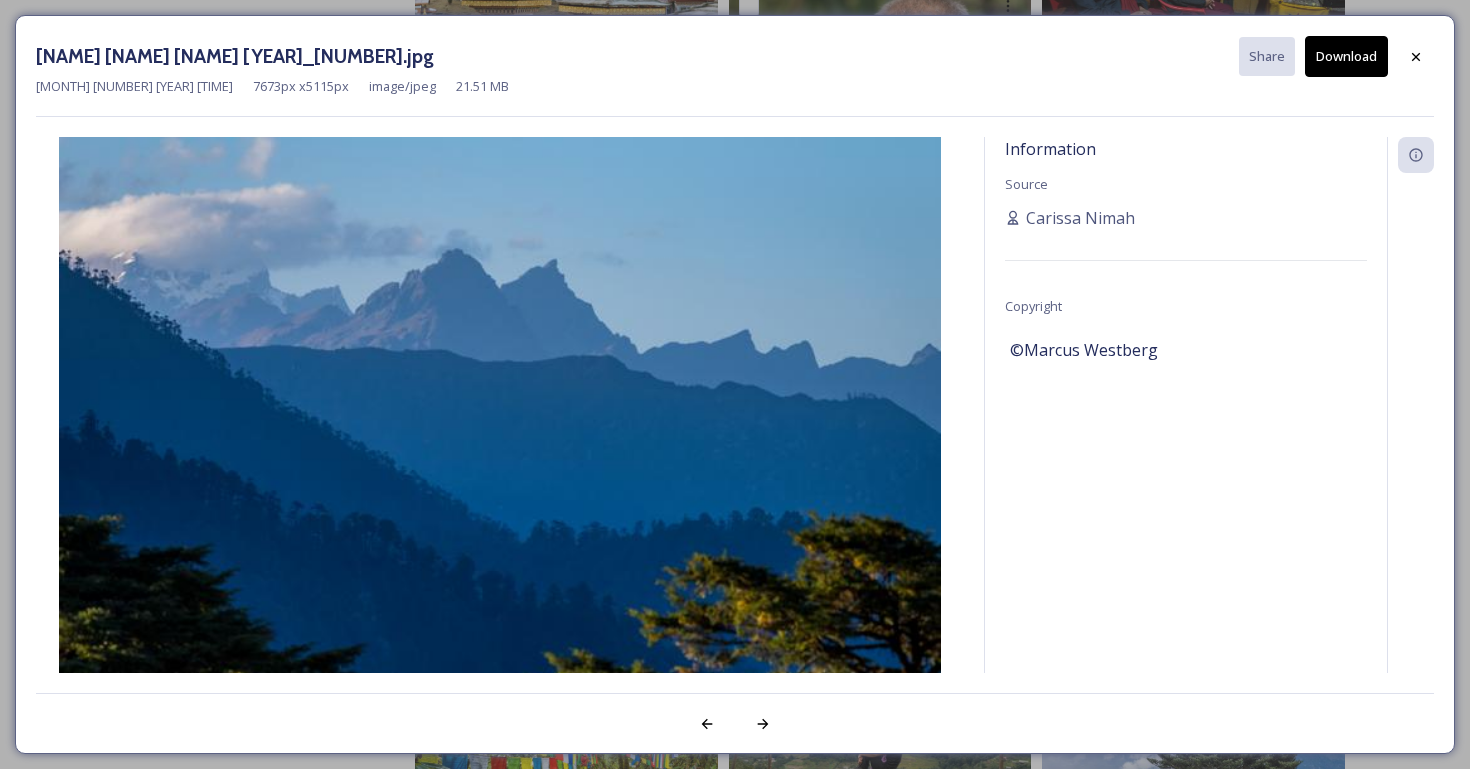 click on "Download" at bounding box center (1346, 56) 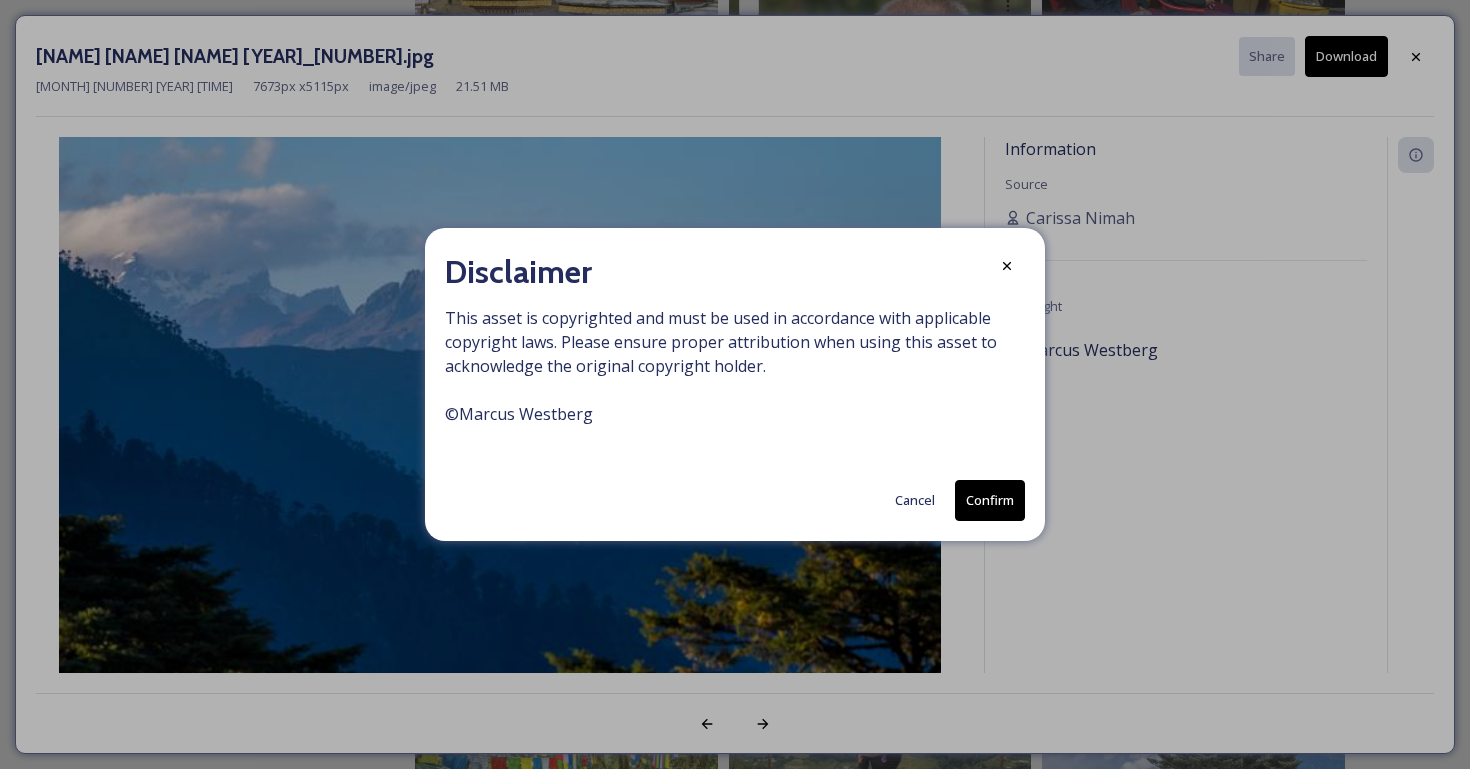 click on "Confirm" at bounding box center (990, 500) 